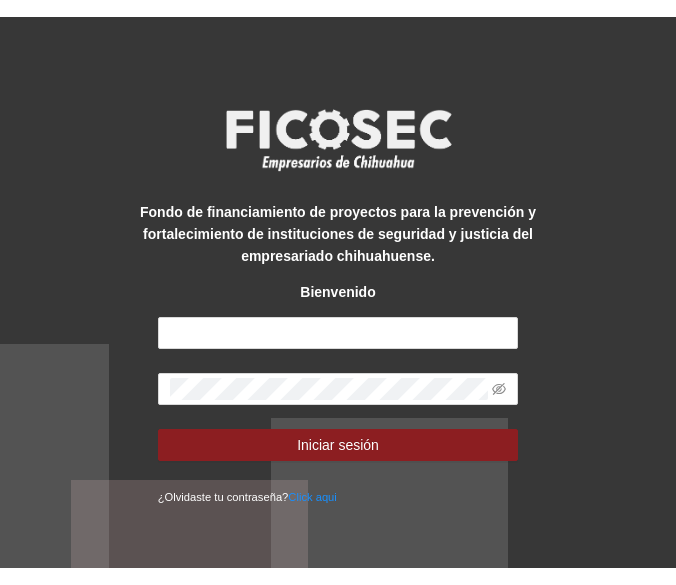 scroll, scrollTop: 0, scrollLeft: 0, axis: both 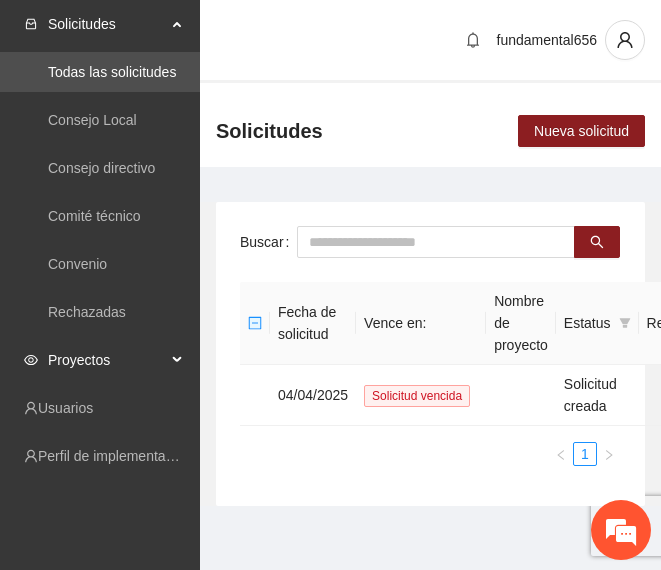click on "Proyectos" at bounding box center [100, 360] 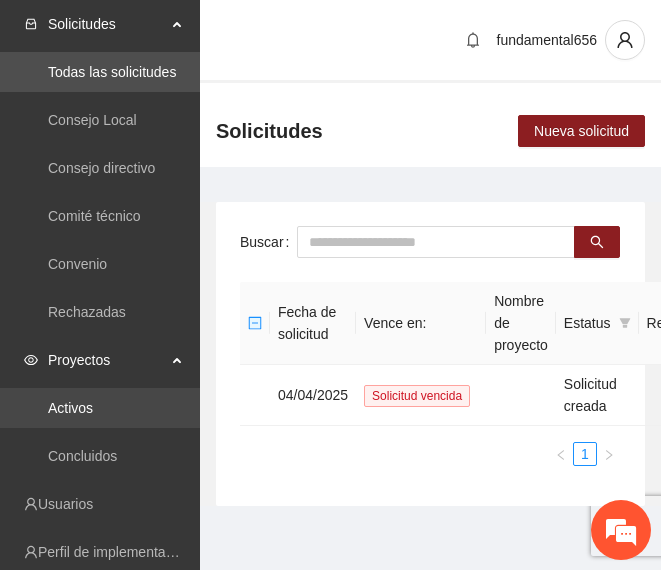click on "Activos" at bounding box center [70, 408] 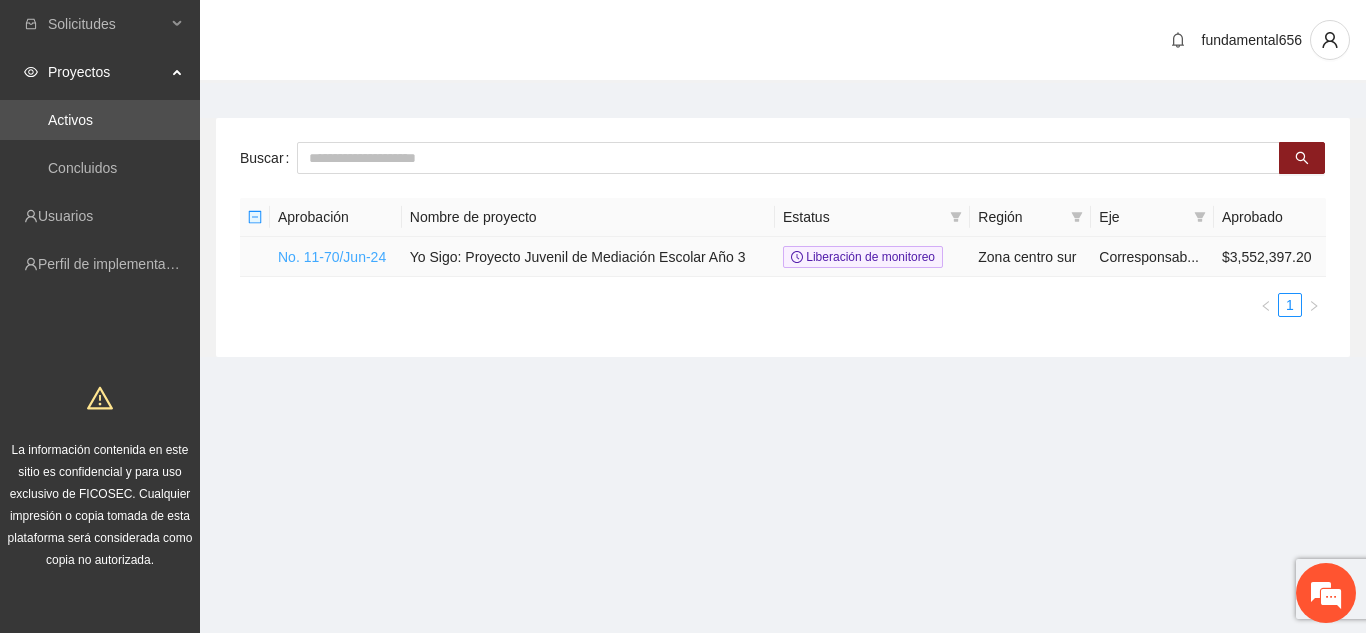 click on "No. 11-70/Jun-24" at bounding box center (332, 257) 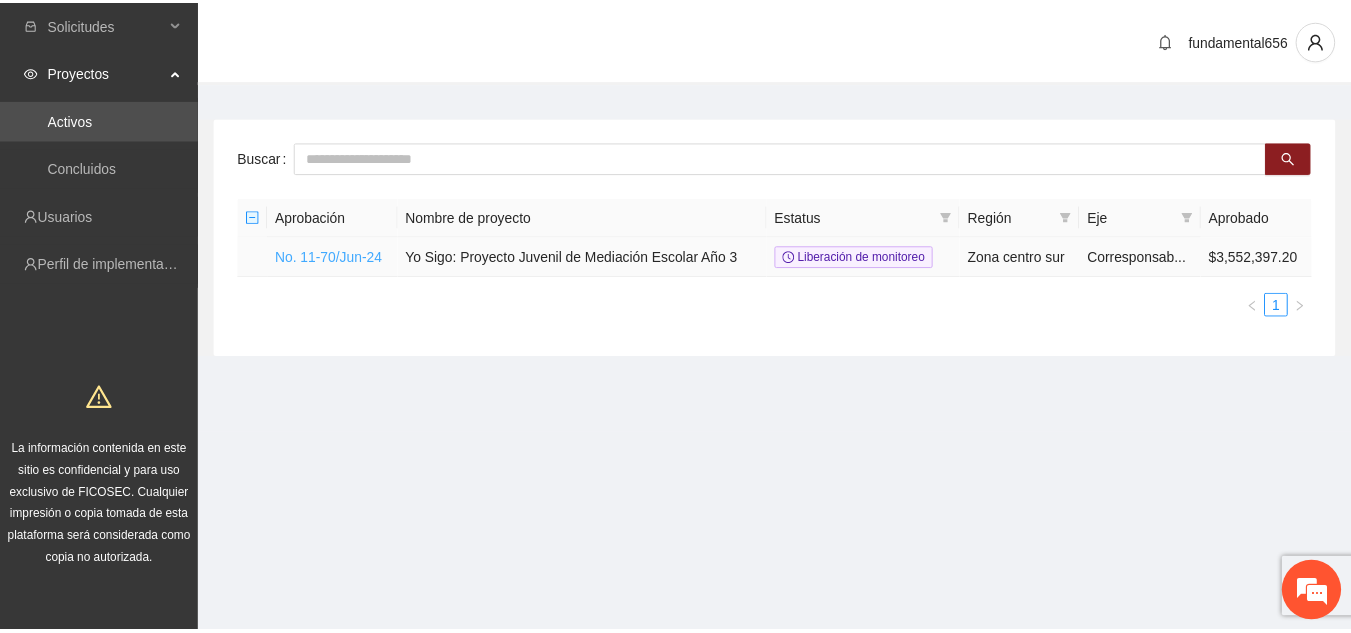 scroll, scrollTop: 0, scrollLeft: 0, axis: both 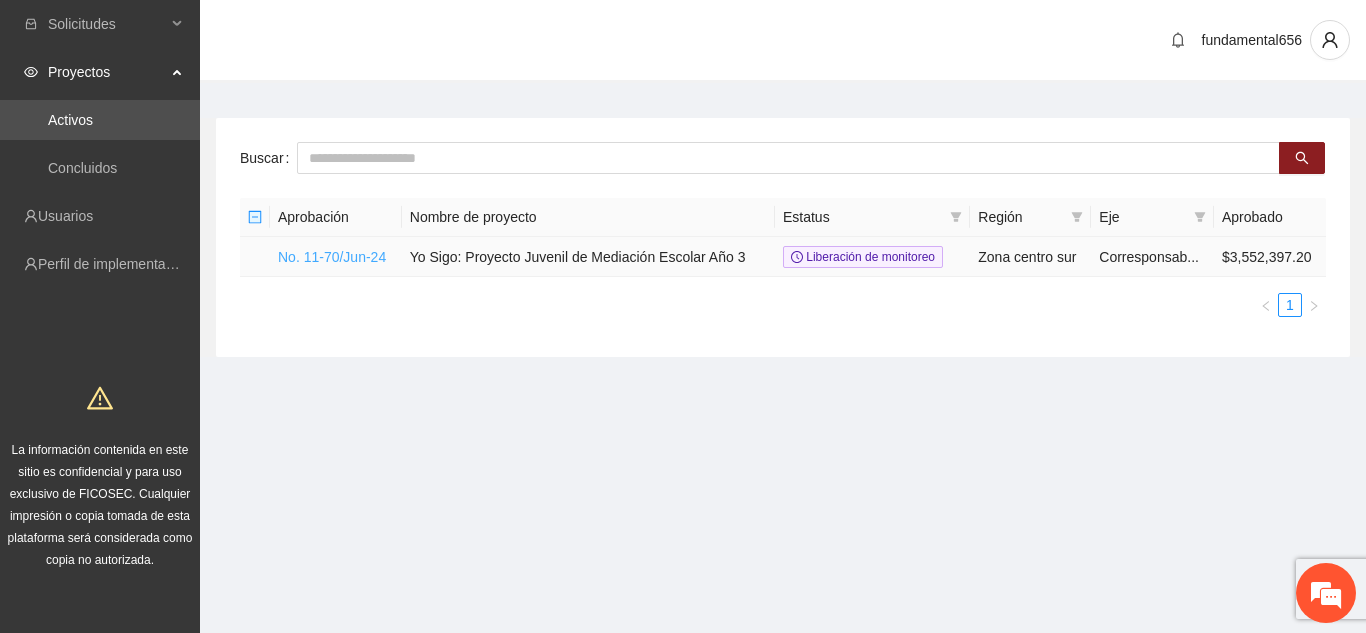 click on "No. 11-70/Jun-24" at bounding box center [332, 257] 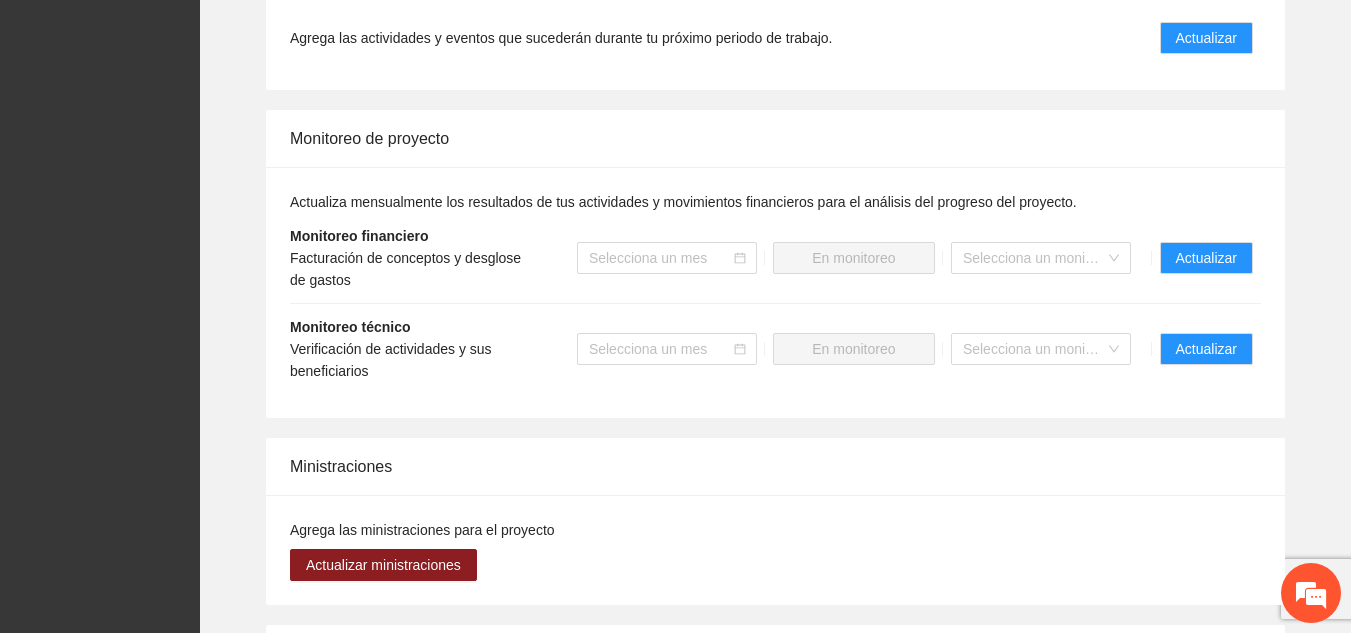 scroll, scrollTop: 1823, scrollLeft: 0, axis: vertical 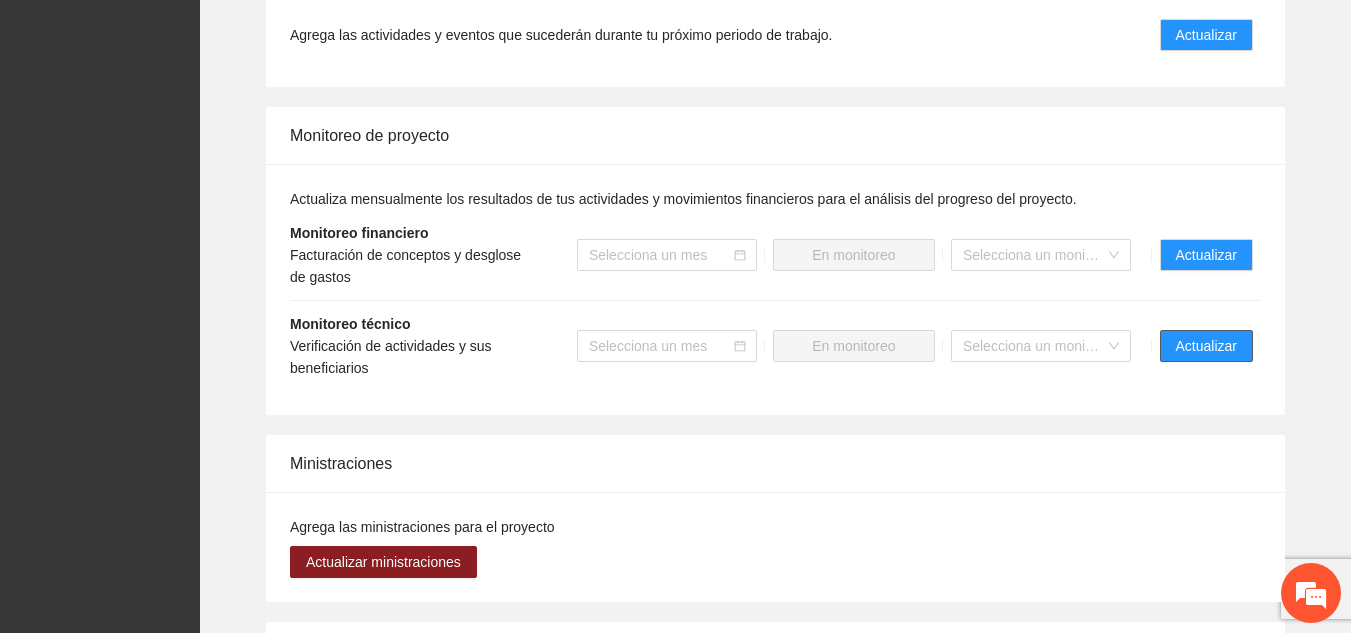 click on "Actualizar" at bounding box center (1206, 346) 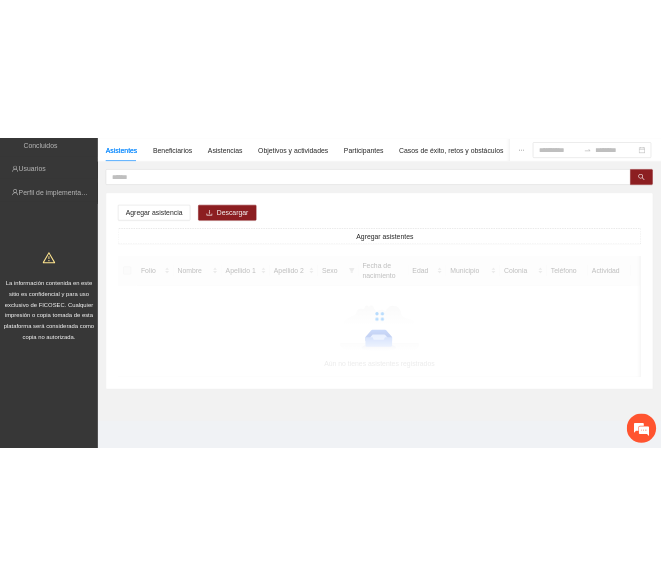 scroll, scrollTop: 0, scrollLeft: 0, axis: both 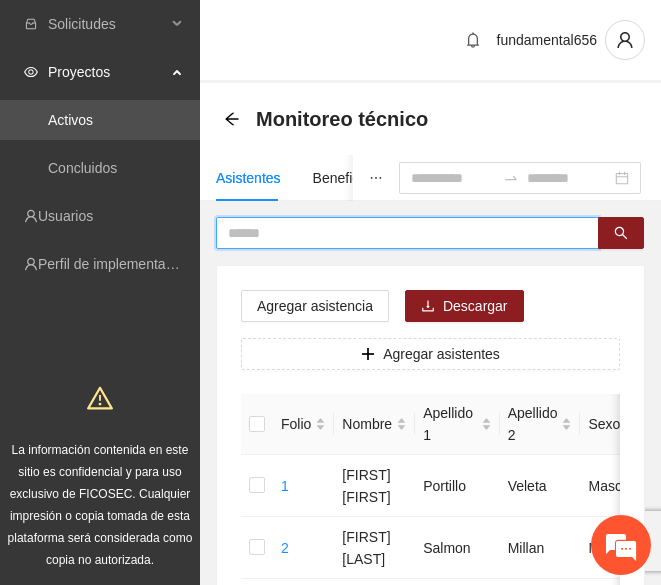 click at bounding box center [399, 233] 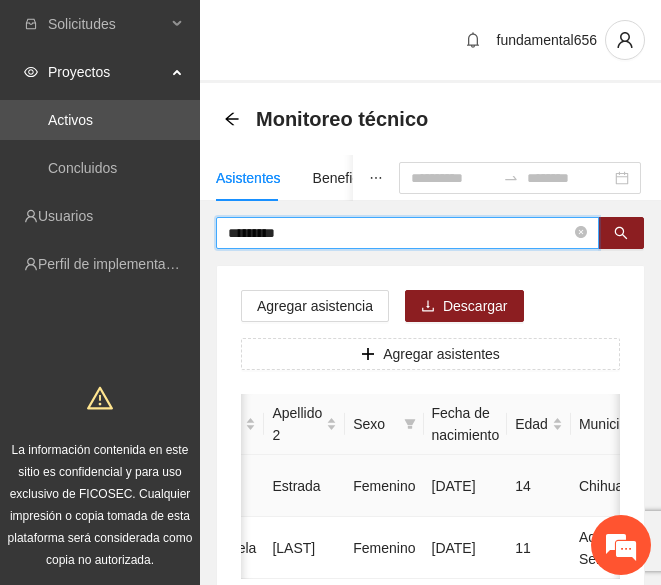 scroll, scrollTop: 0, scrollLeft: 270, axis: horizontal 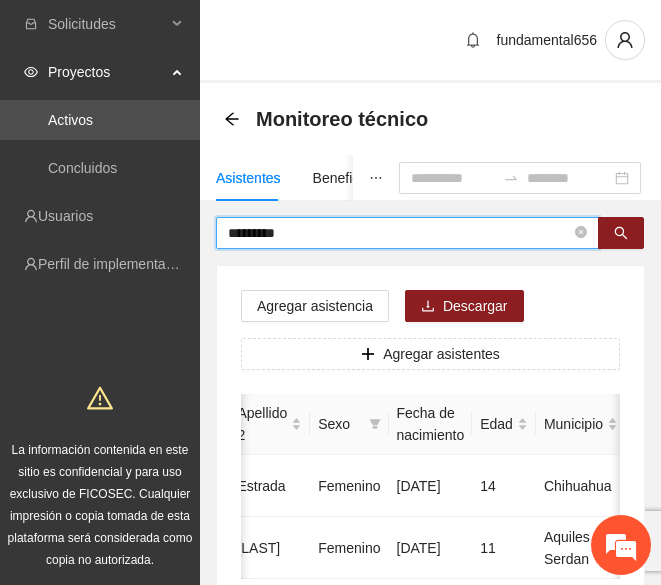 click on "*********" at bounding box center (399, 233) 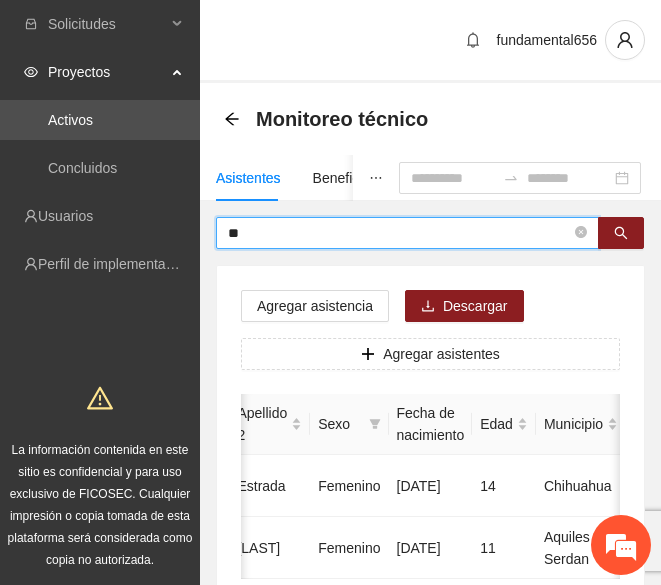 type on "*" 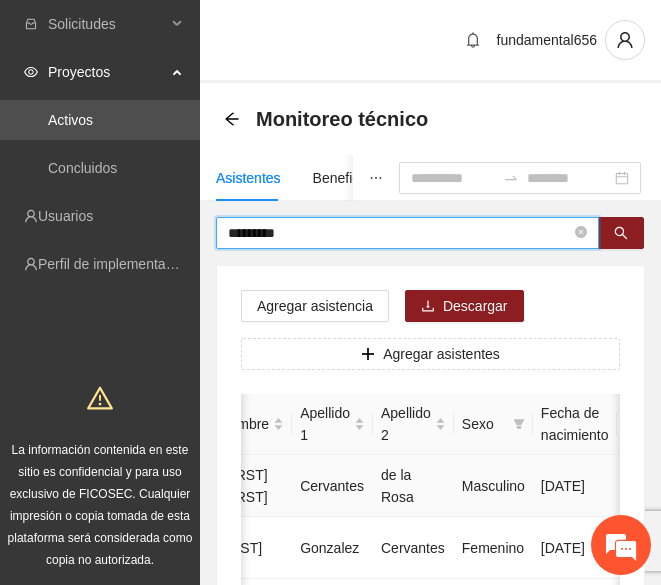 scroll, scrollTop: 0, scrollLeft: 0, axis: both 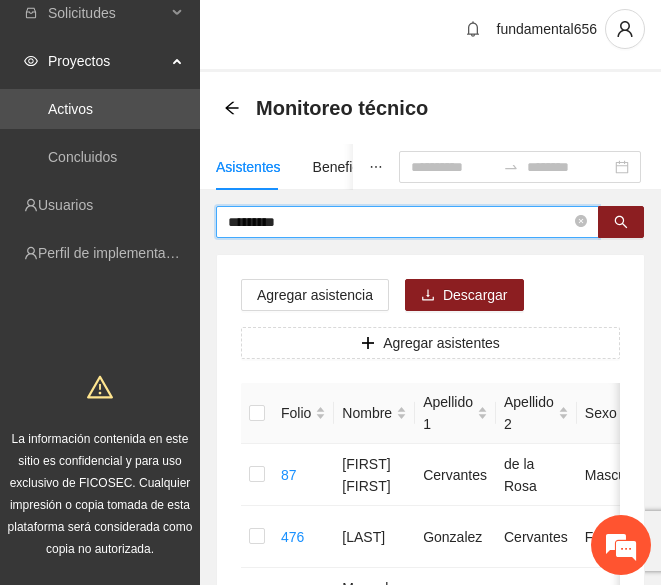 click on "*********" at bounding box center (399, 222) 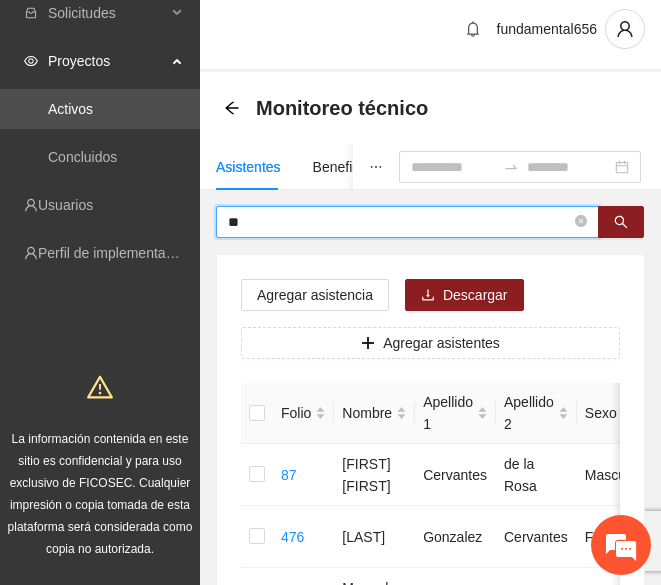 type on "*" 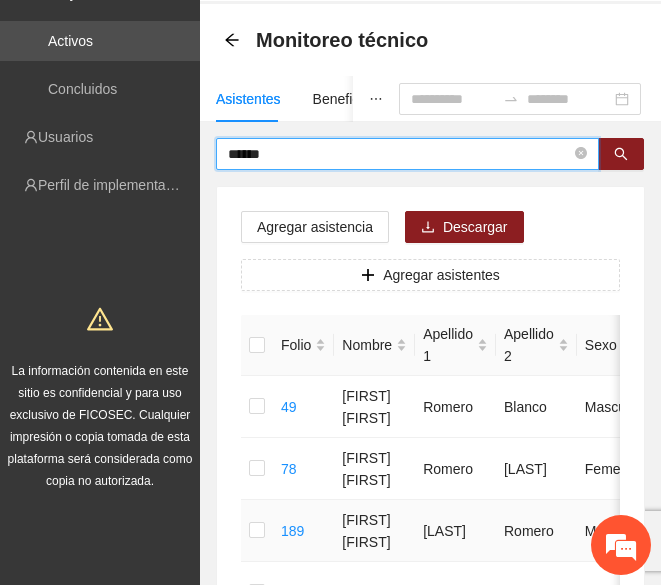 scroll, scrollTop: 86, scrollLeft: 0, axis: vertical 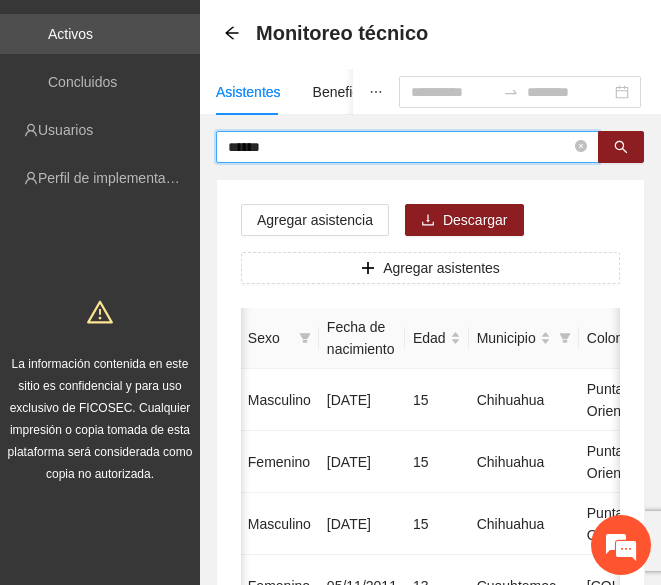 click on "******" at bounding box center [399, 147] 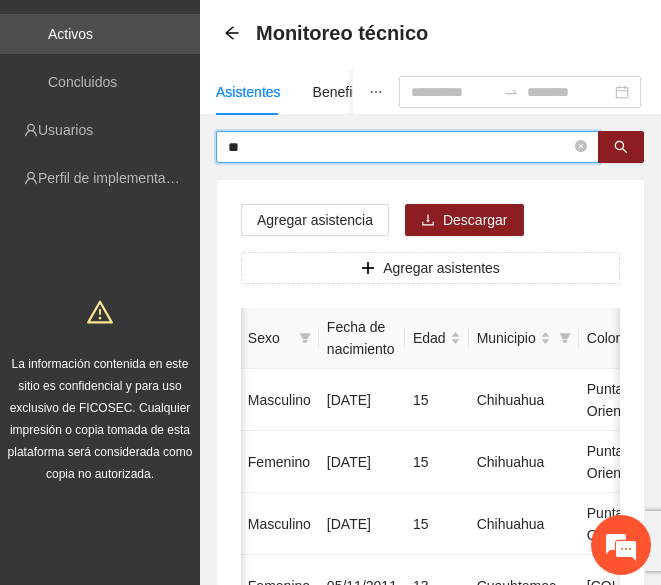 type on "*" 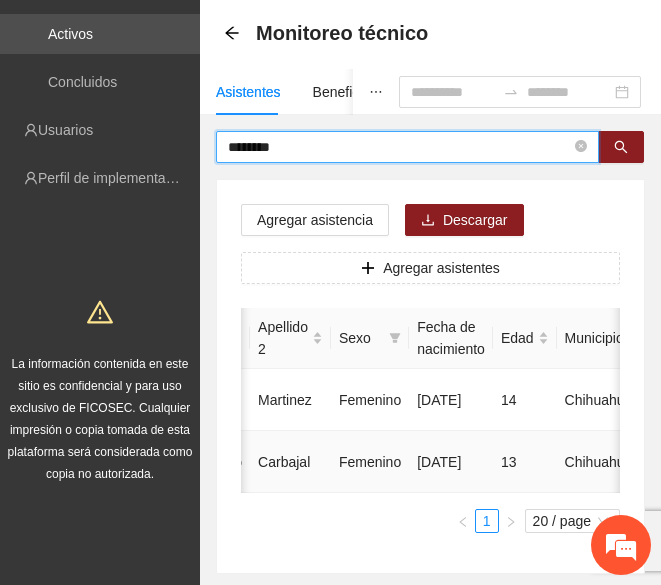 scroll, scrollTop: 0, scrollLeft: 268, axis: horizontal 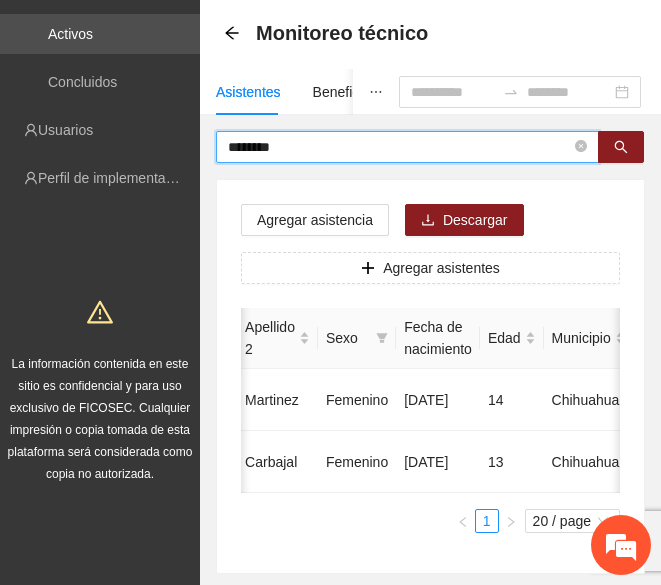 click on "********" at bounding box center [399, 147] 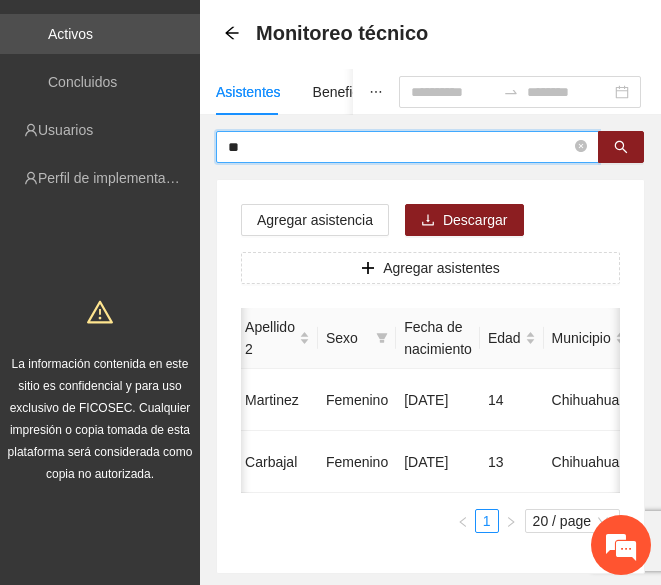type on "*" 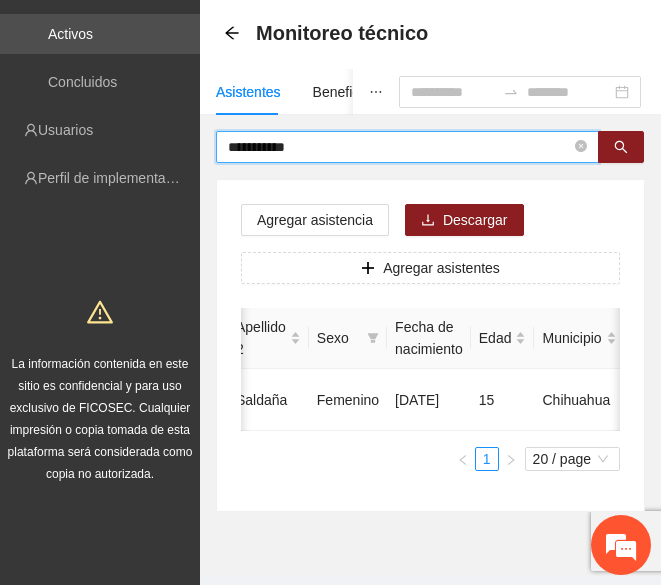 click on "**********" at bounding box center (399, 147) 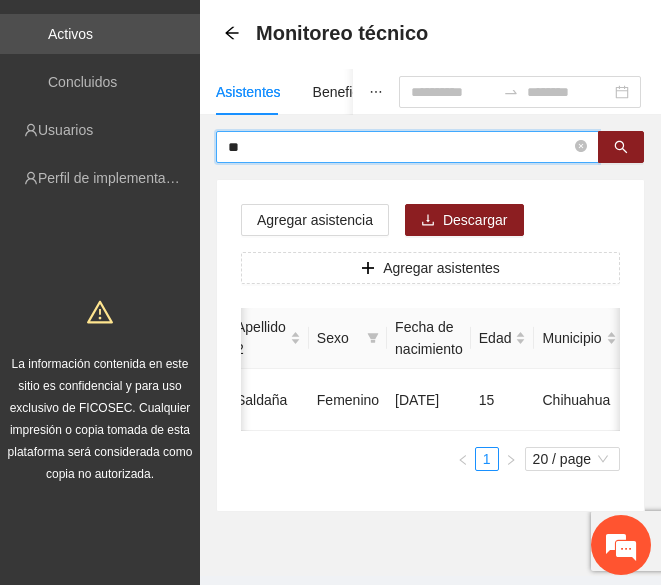 type on "*" 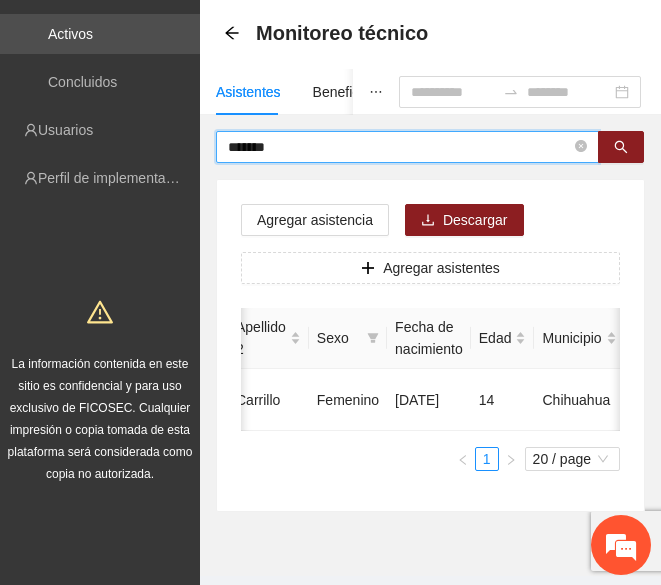 click on "*******" at bounding box center [399, 147] 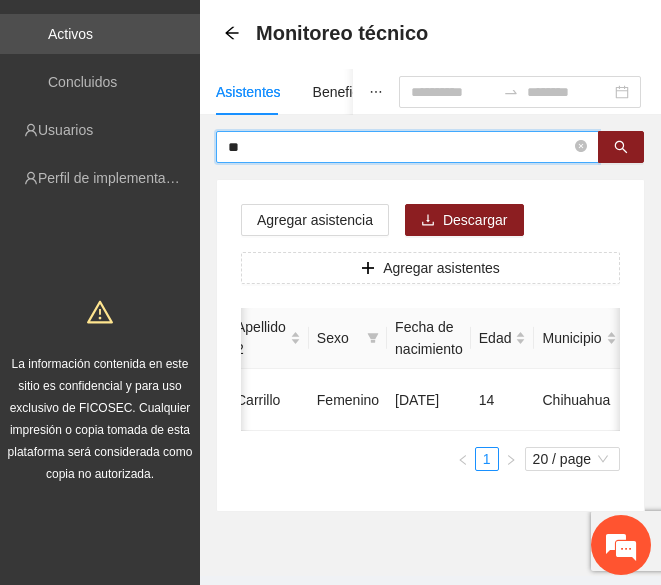 type on "*" 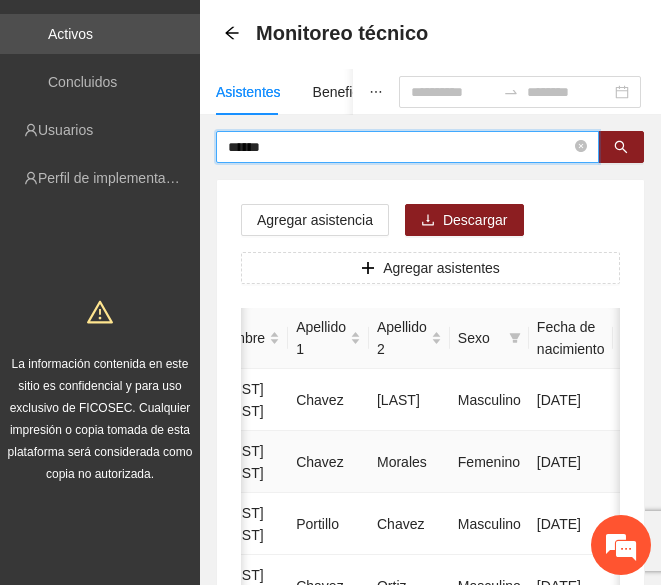 scroll, scrollTop: 0, scrollLeft: 125, axis: horizontal 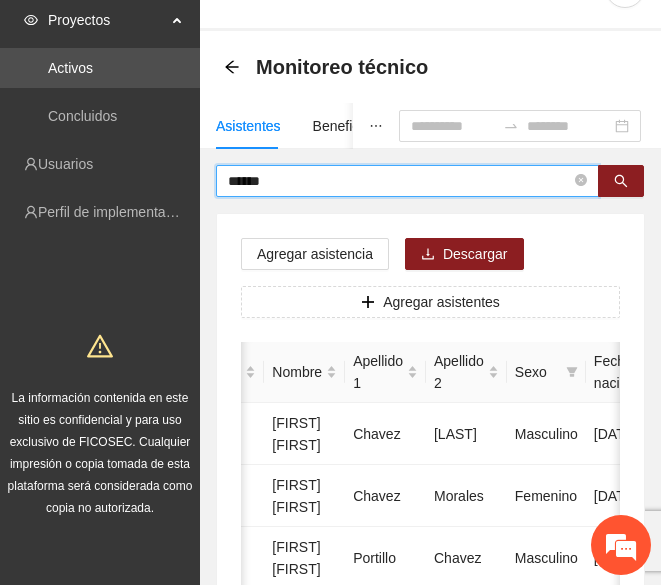 click on "******" at bounding box center (399, 181) 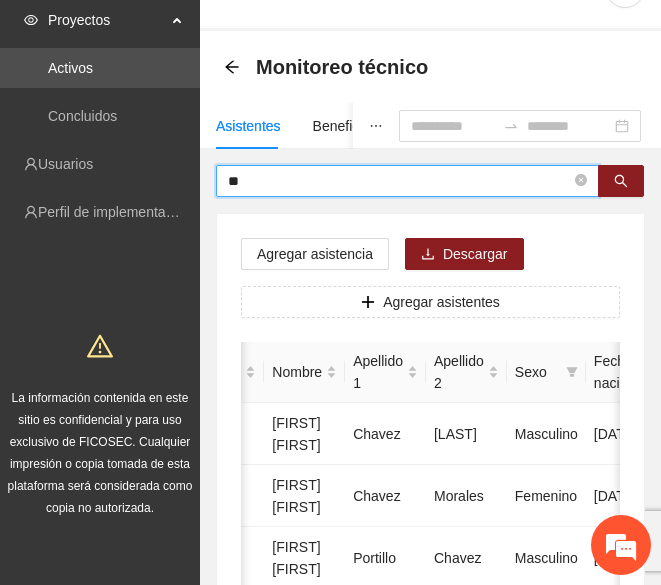 type on "*" 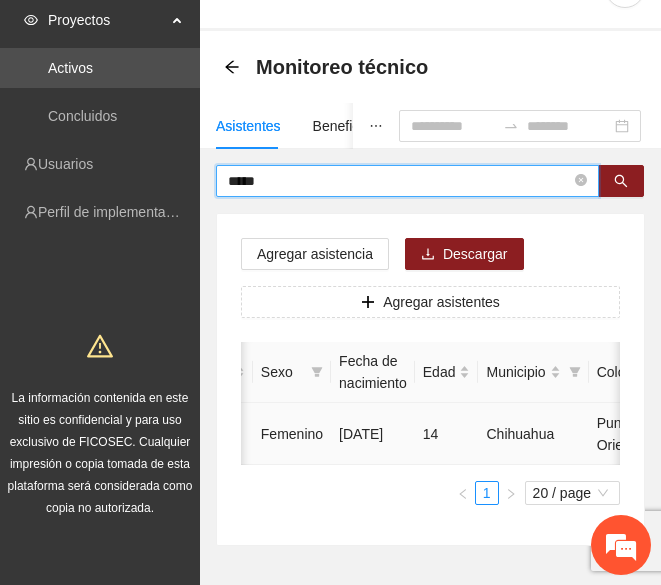 scroll, scrollTop: 0, scrollLeft: 325, axis: horizontal 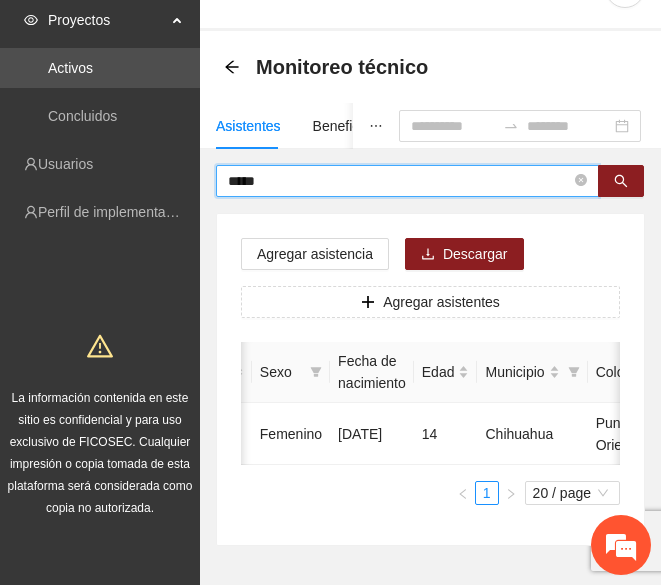 click on "*****" at bounding box center (399, 181) 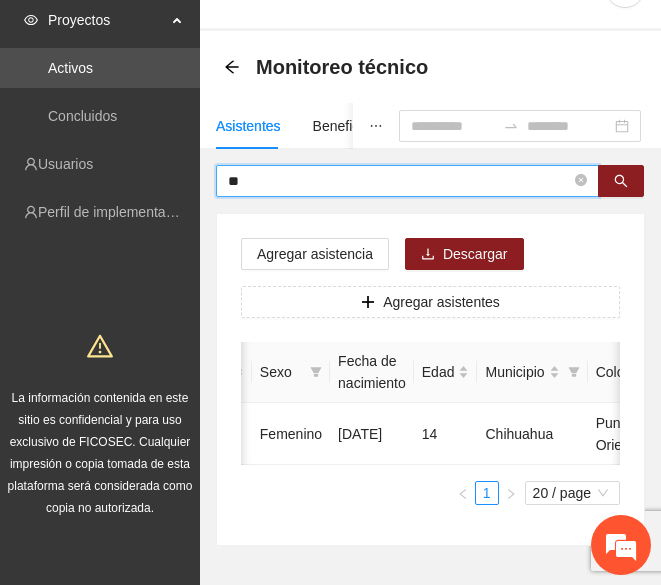 type on "*" 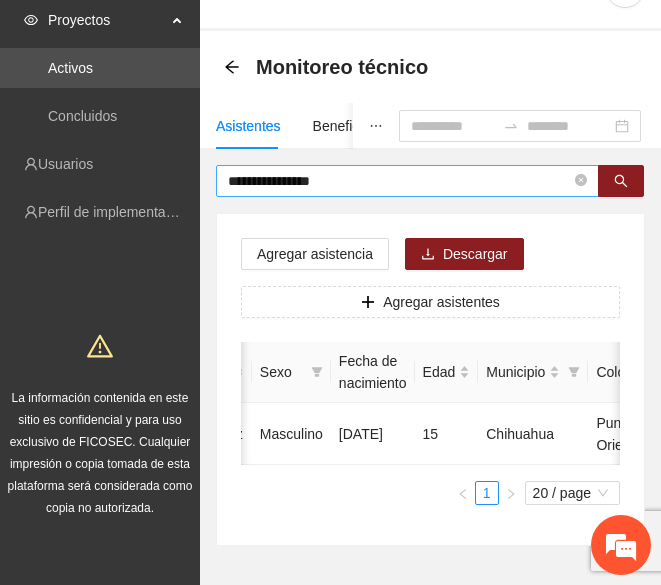 click on "**********" at bounding box center [399, 181] 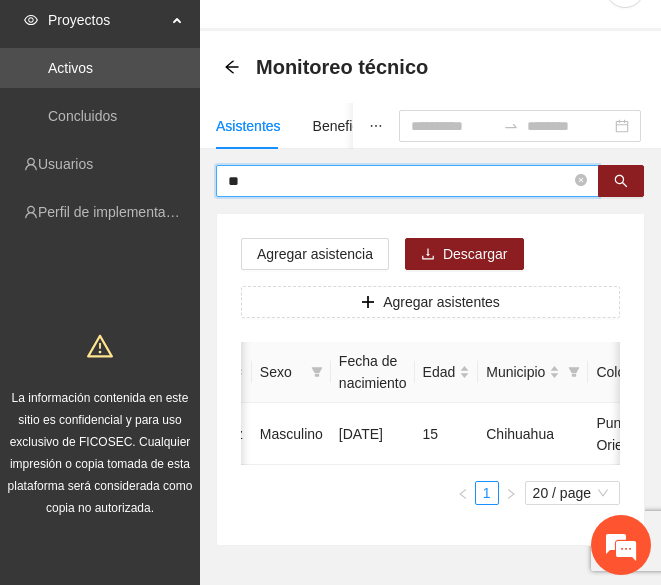 type on "*" 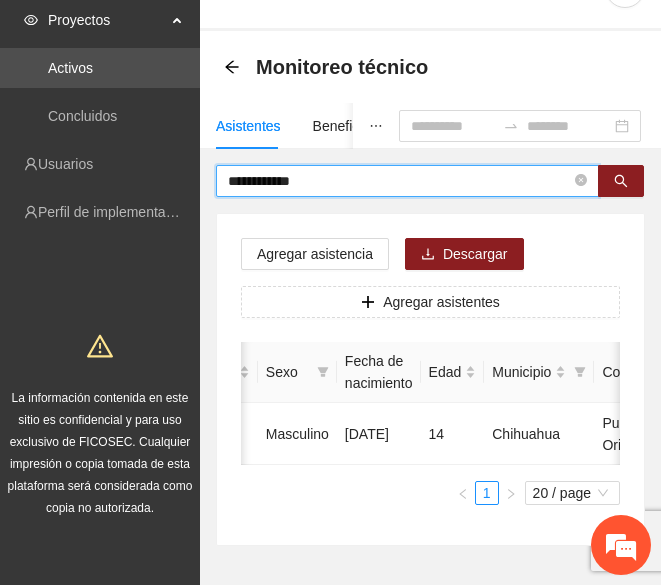 click on "**********" at bounding box center (399, 181) 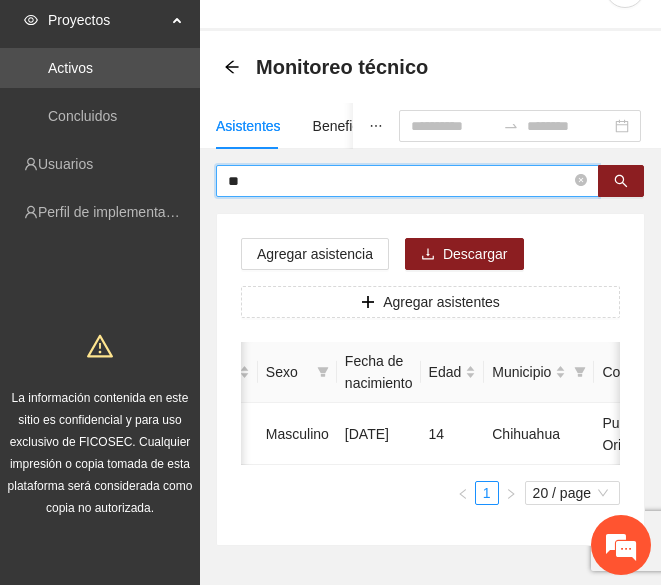 type on "*" 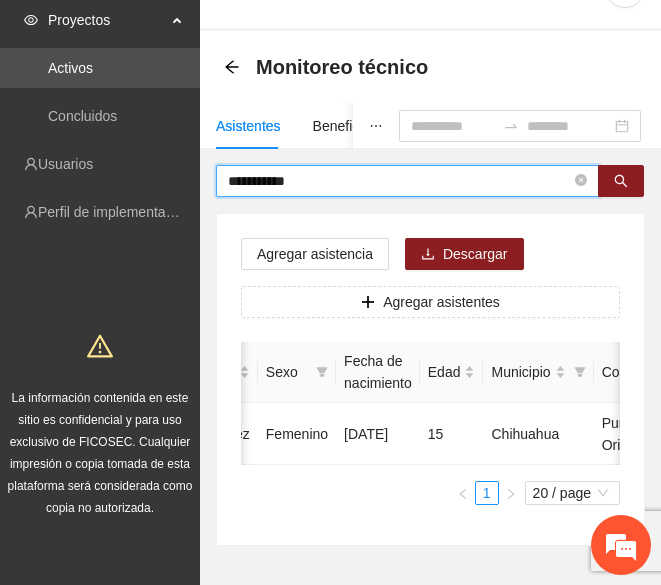 click on "**********" at bounding box center (399, 181) 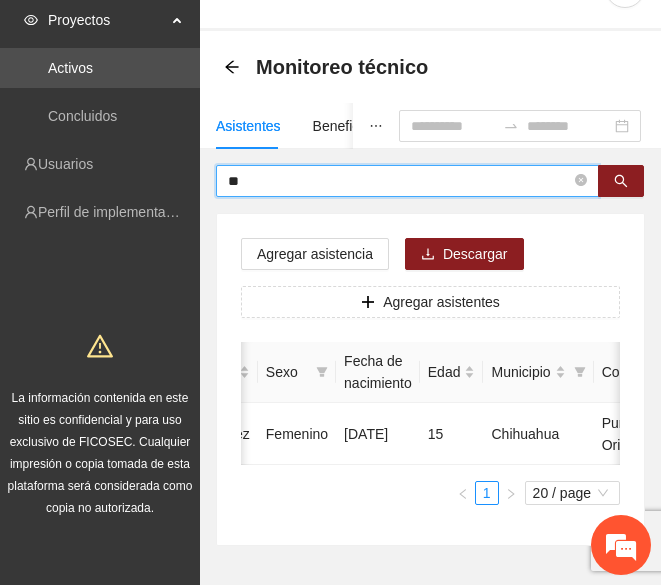 type on "*" 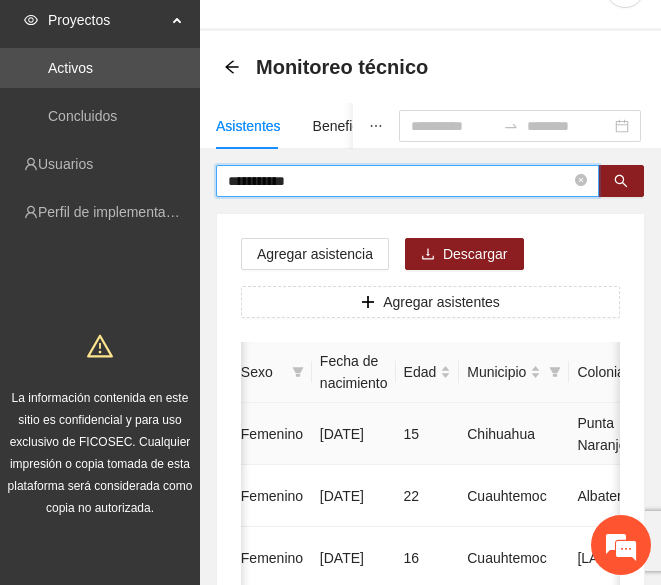 scroll, scrollTop: 0, scrollLeft: 345, axis: horizontal 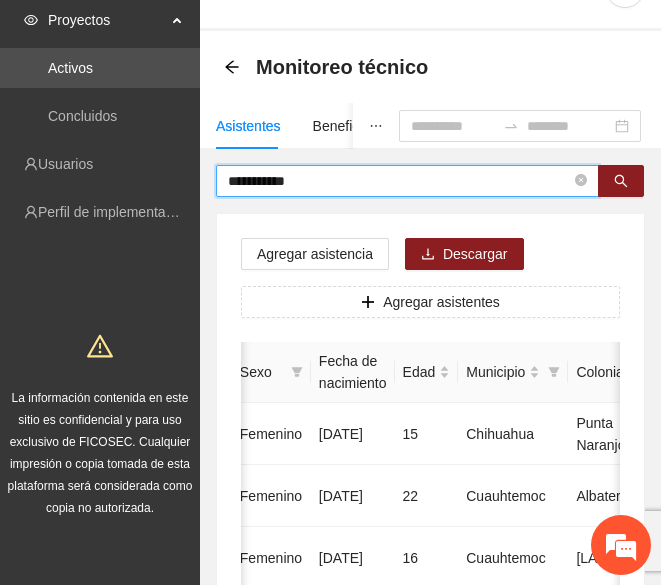 click on "**********" at bounding box center [399, 181] 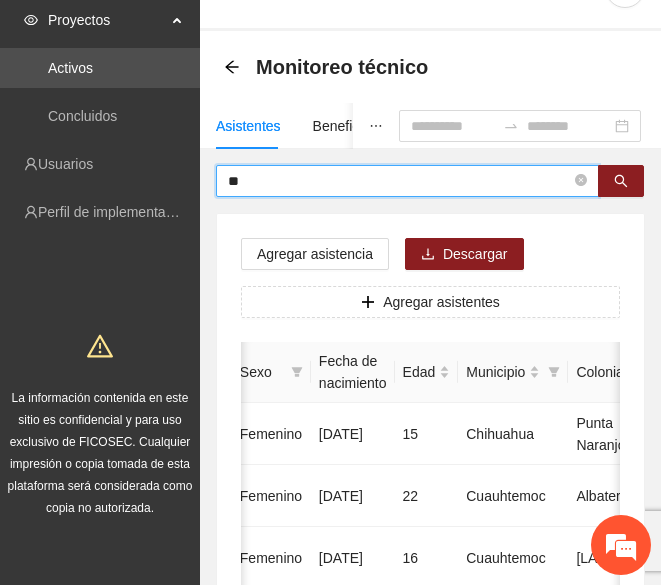 type on "*" 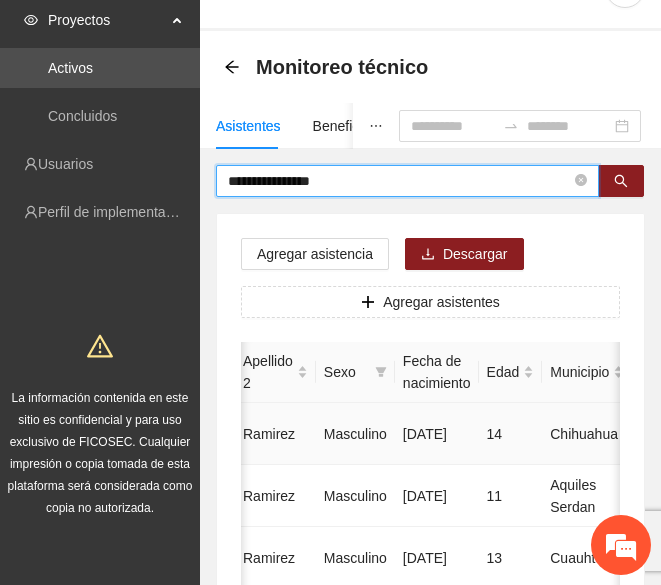 scroll, scrollTop: 0, scrollLeft: 262, axis: horizontal 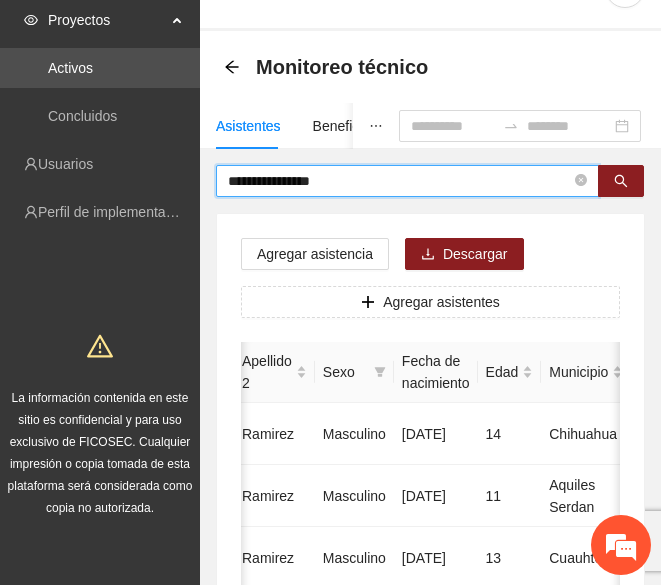 click on "**********" at bounding box center [399, 181] 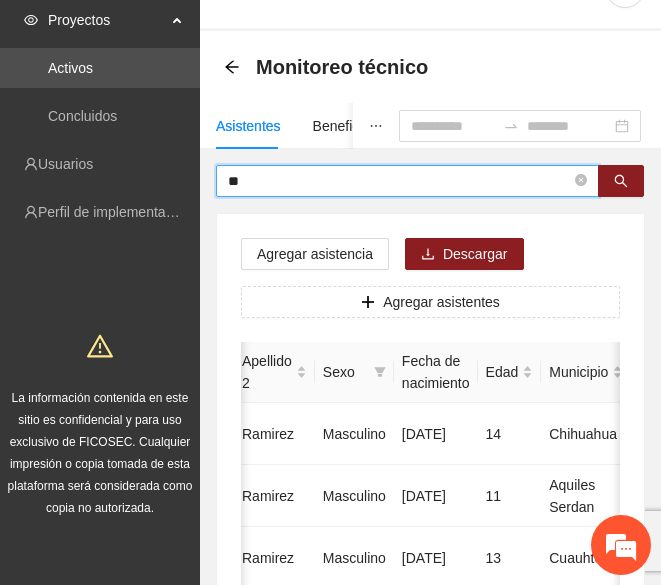 type on "*" 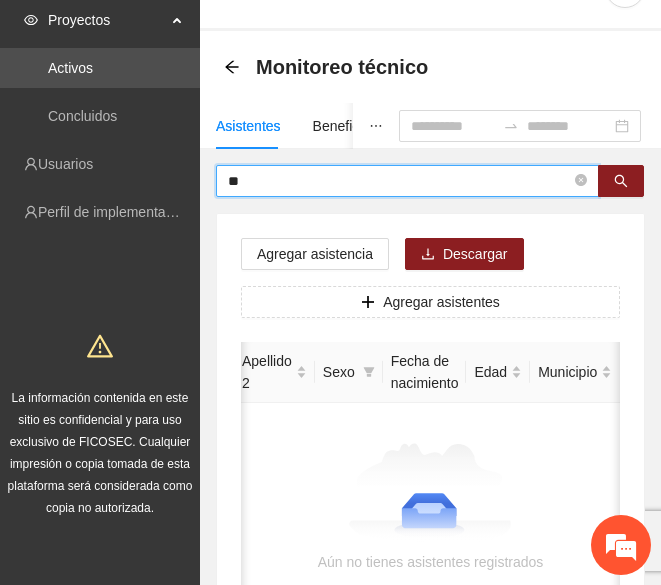 type on "*" 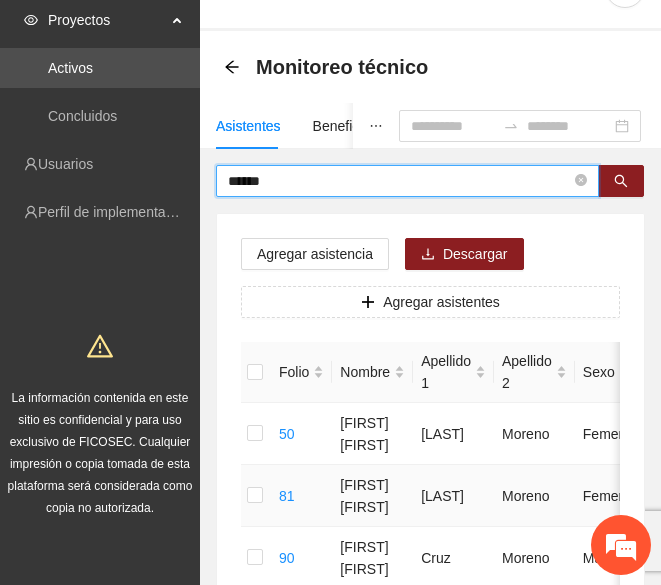 scroll, scrollTop: 0, scrollLeft: 0, axis: both 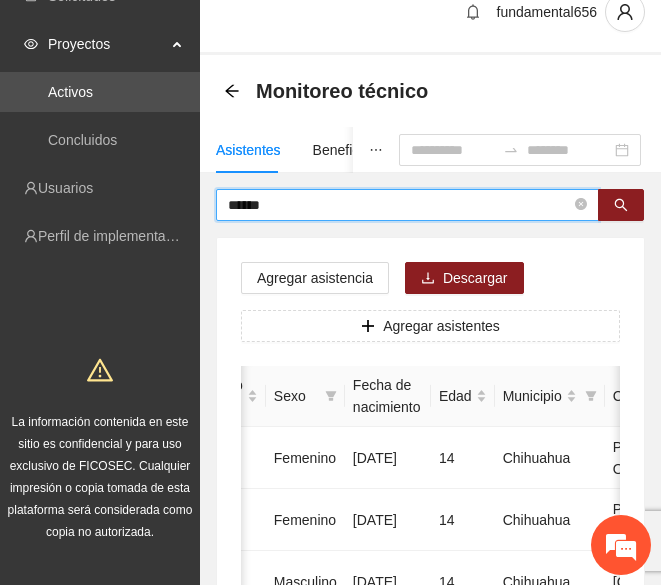 click on "******" at bounding box center (399, 205) 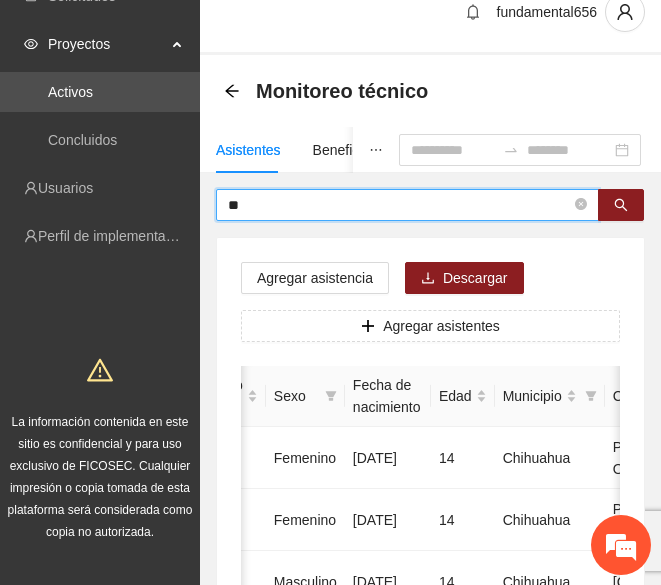 type on "*" 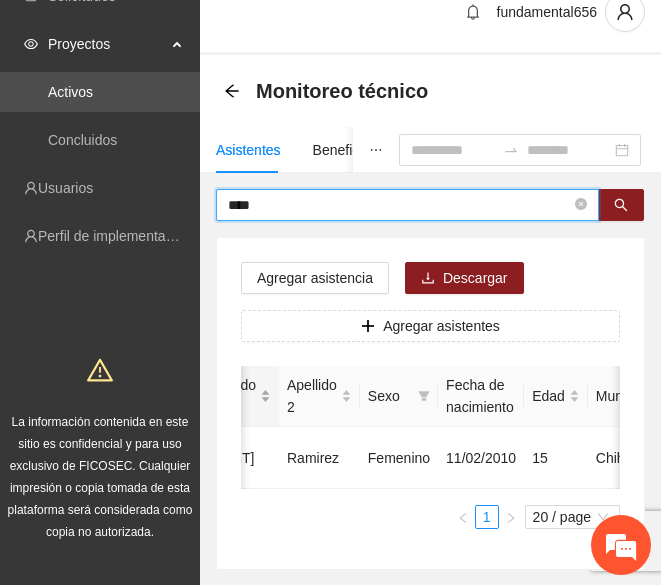 scroll, scrollTop: 0, scrollLeft: 218, axis: horizontal 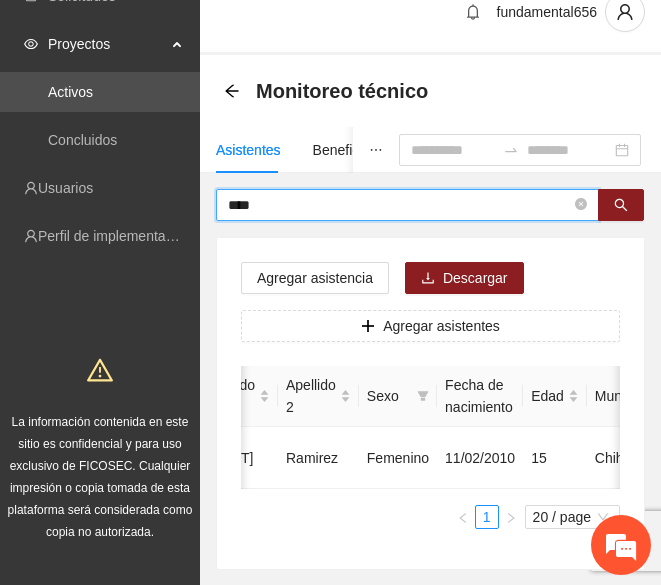 click on "****" at bounding box center [399, 205] 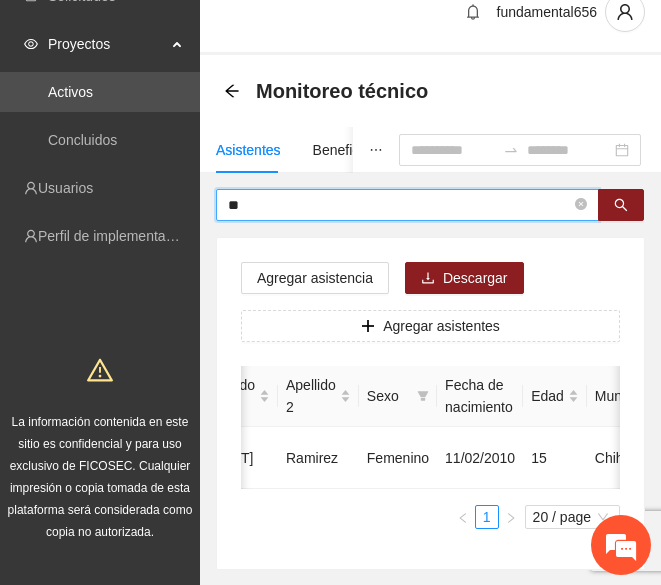 type on "*" 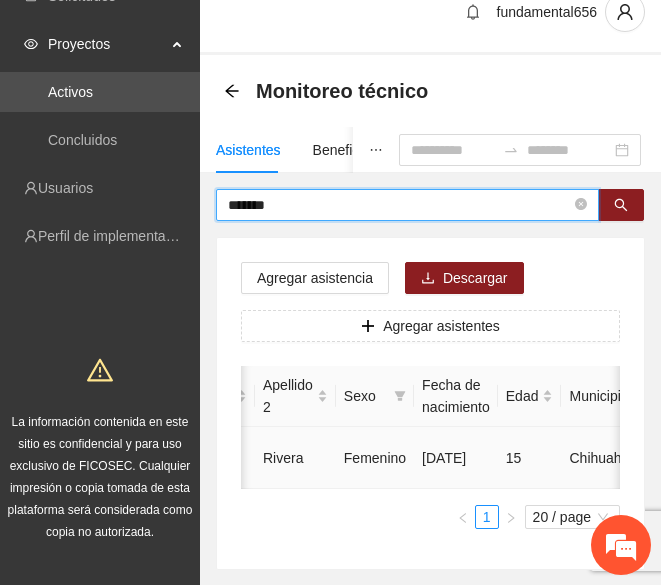 scroll, scrollTop: 0, scrollLeft: 249, axis: horizontal 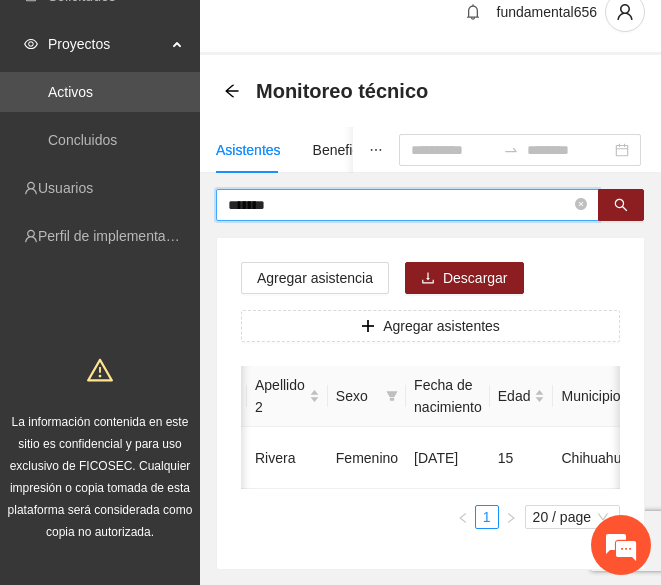 click on "*******" at bounding box center [399, 205] 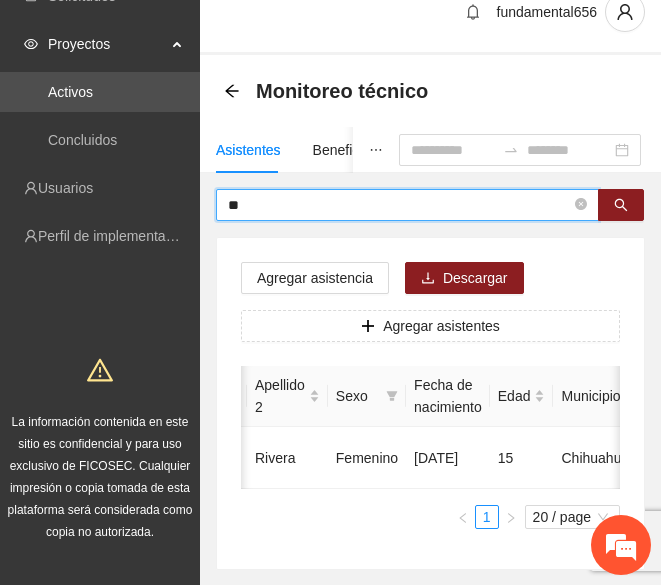 type on "*" 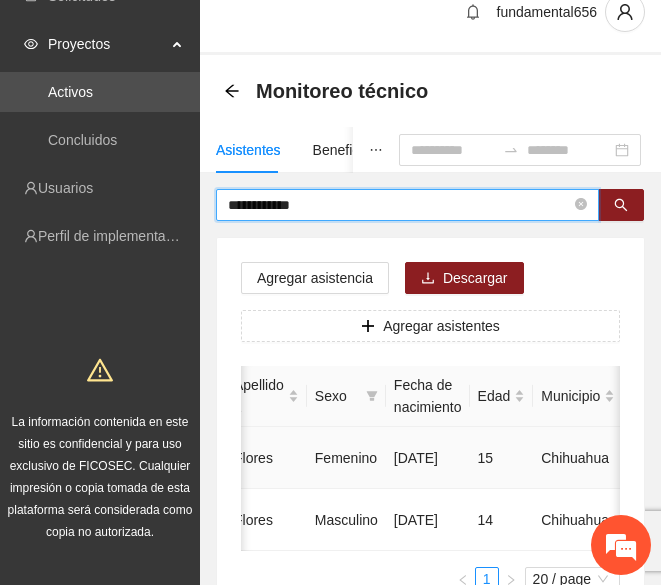 scroll, scrollTop: 0, scrollLeft: 276, axis: horizontal 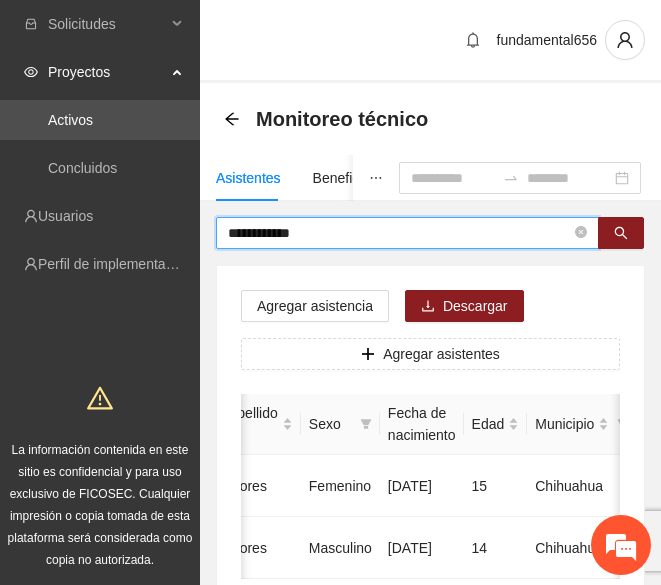 click on "**********" at bounding box center (399, 233) 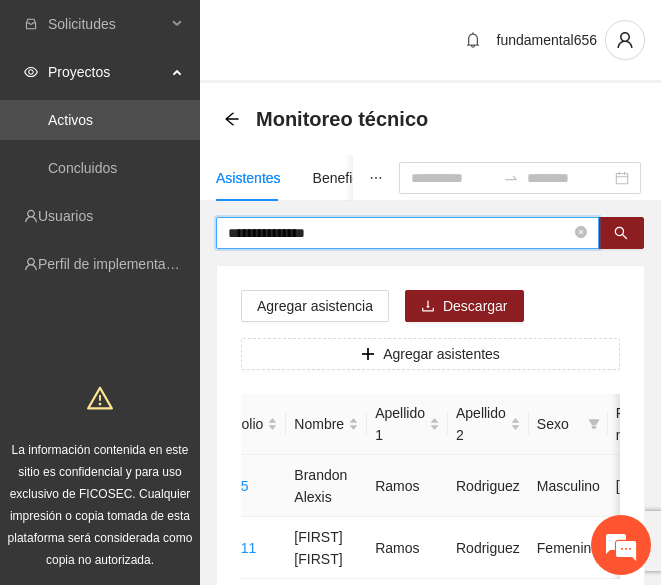 scroll, scrollTop: 0, scrollLeft: 0, axis: both 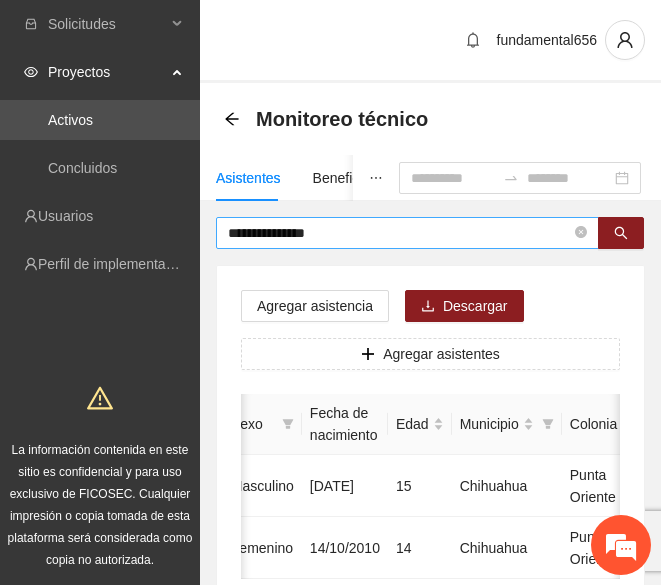 click on "**********" at bounding box center [399, 233] 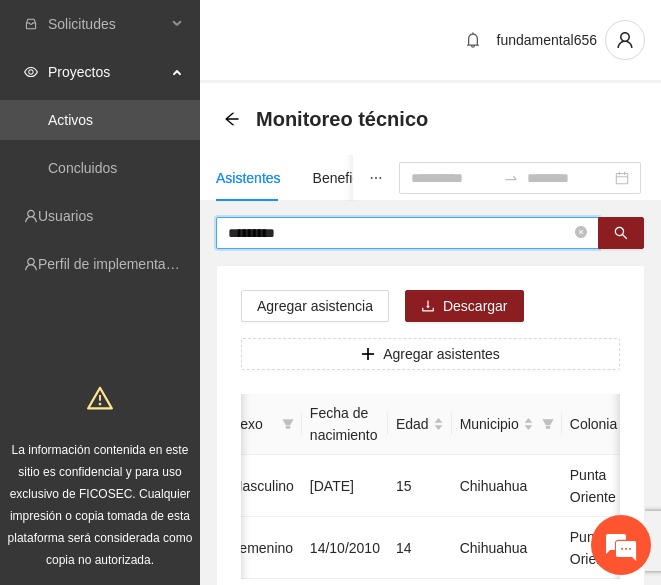 click on "*********" at bounding box center [399, 233] 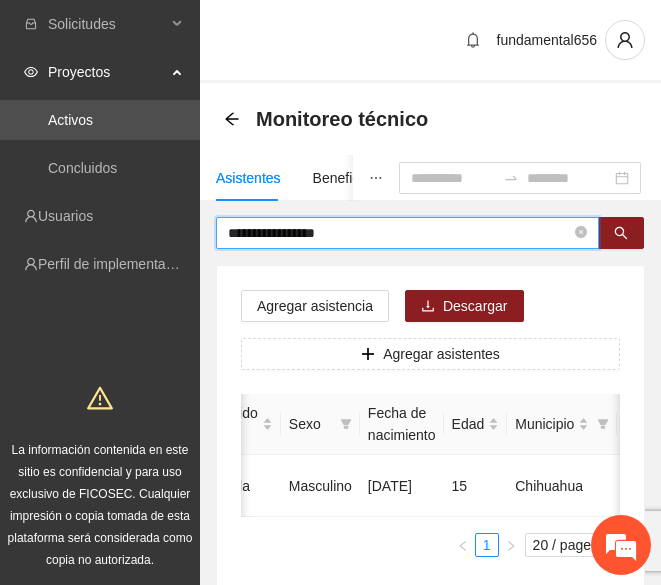 scroll, scrollTop: 0, scrollLeft: 297, axis: horizontal 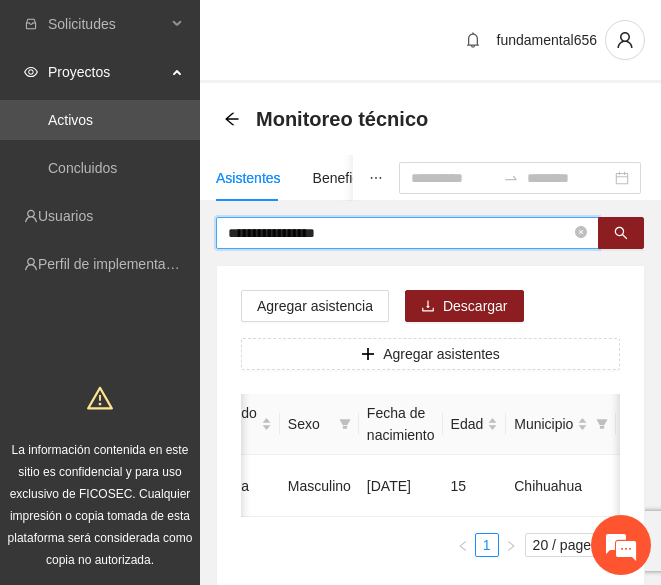 click on "**********" at bounding box center (399, 233) 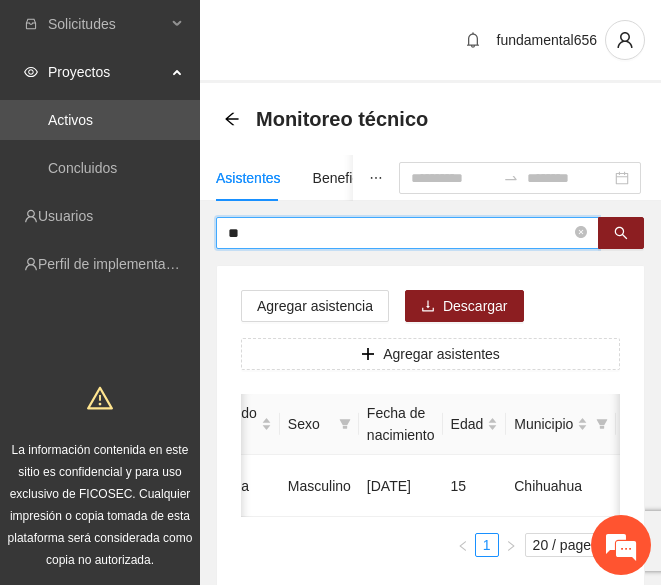 type on "*" 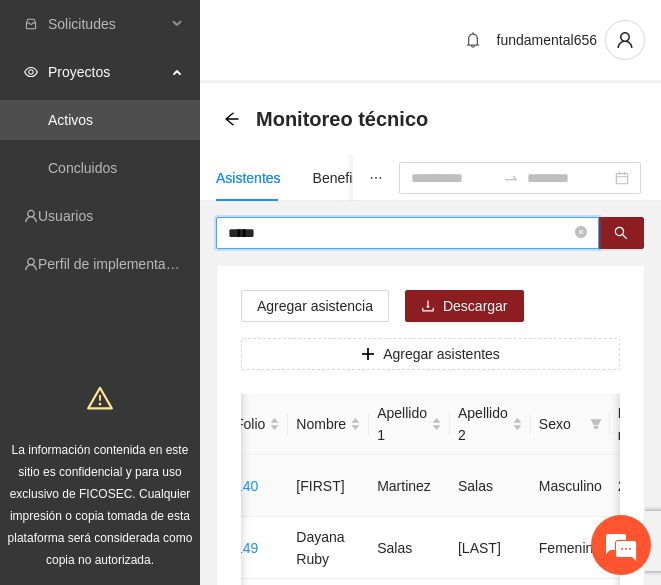 scroll, scrollTop: 0, scrollLeft: 42, axis: horizontal 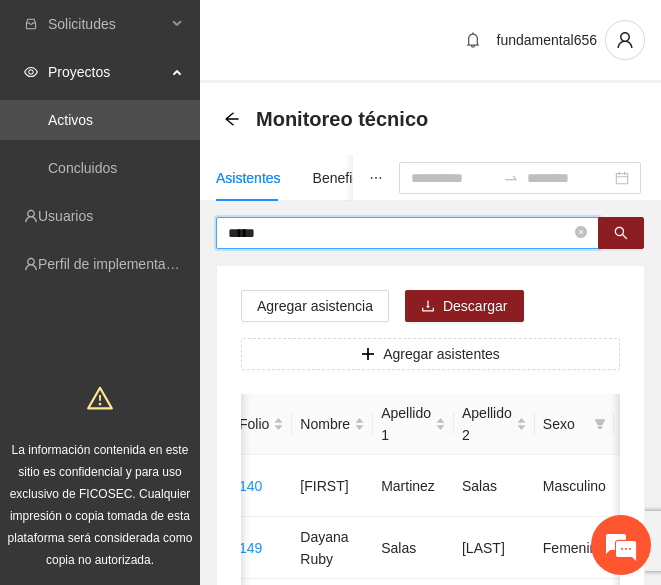 click on "*****" at bounding box center (399, 233) 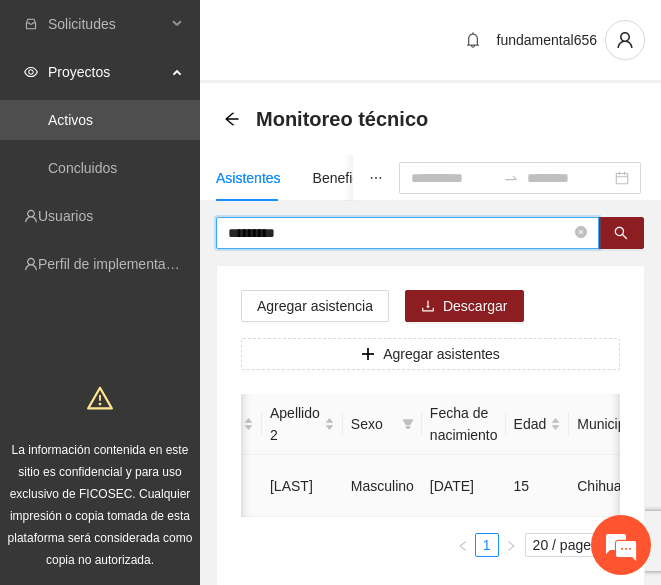 scroll, scrollTop: 0, scrollLeft: 236, axis: horizontal 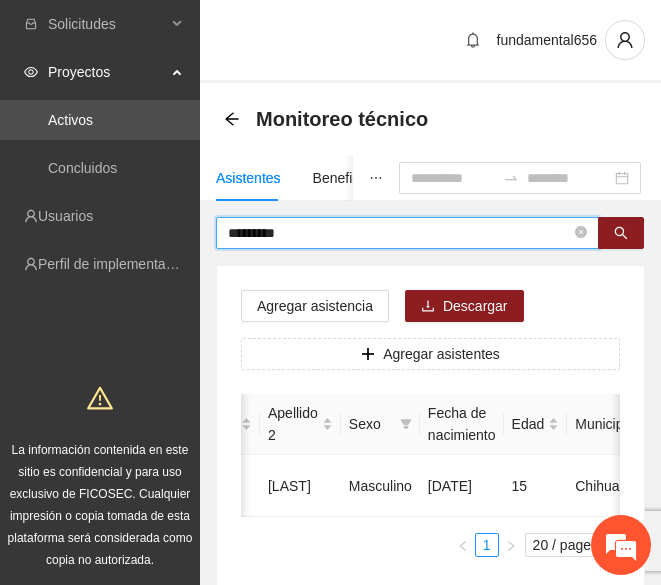 click on "*********" at bounding box center (399, 233) 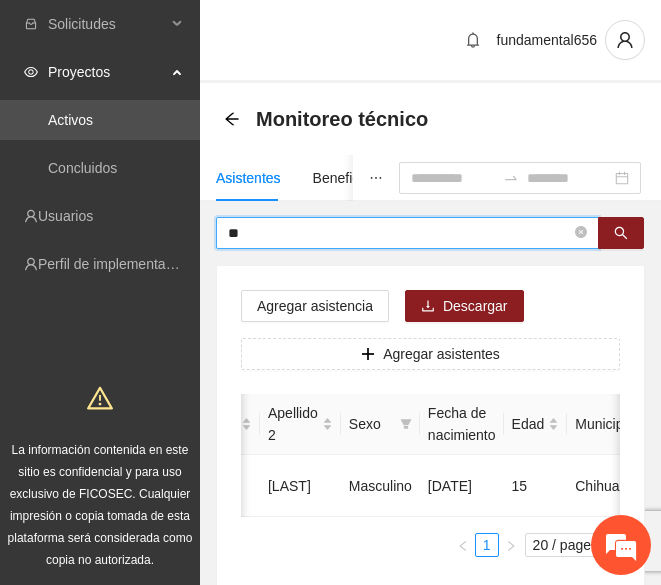 type on "*" 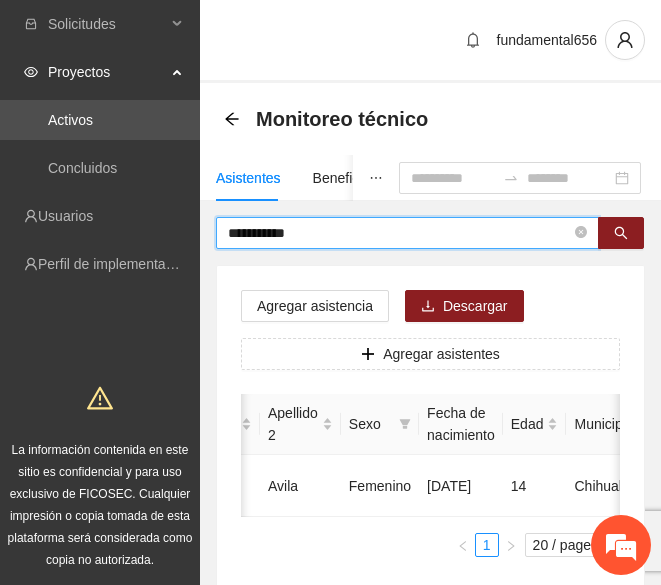 click on "**********" at bounding box center [399, 233] 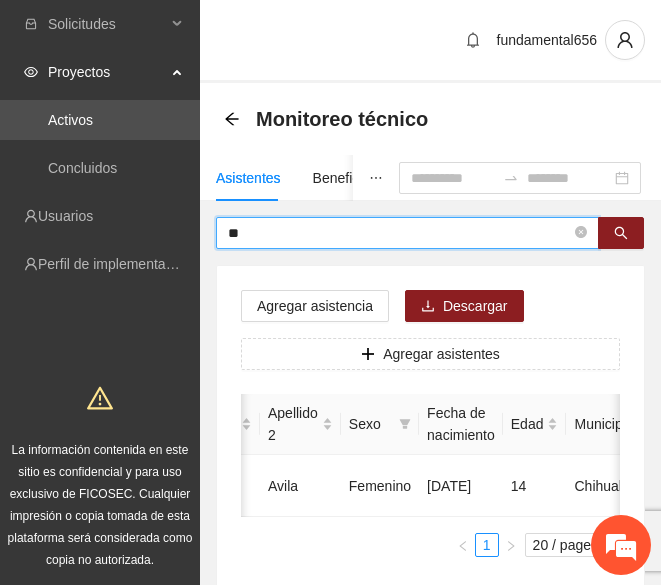 type on "*" 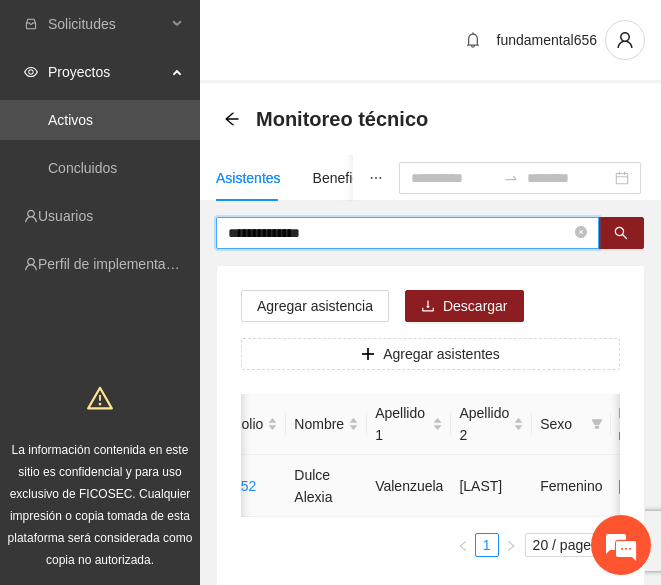 scroll, scrollTop: 0, scrollLeft: 0, axis: both 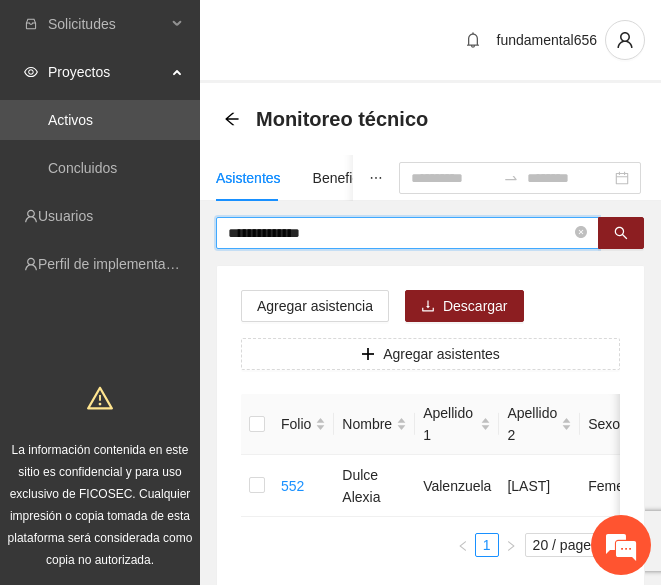 click on "**********" at bounding box center [399, 233] 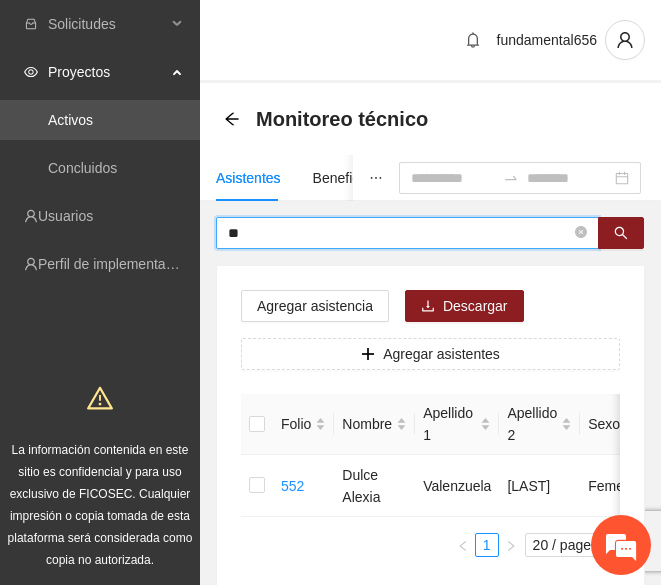 type on "*" 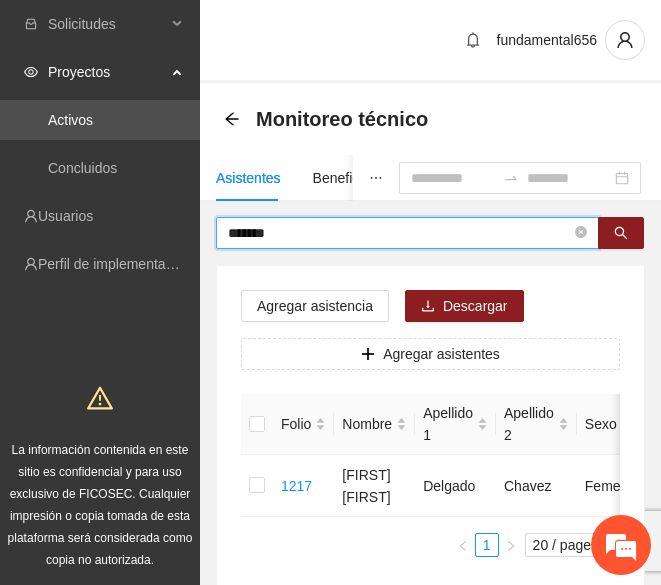 click on "*******" at bounding box center (399, 233) 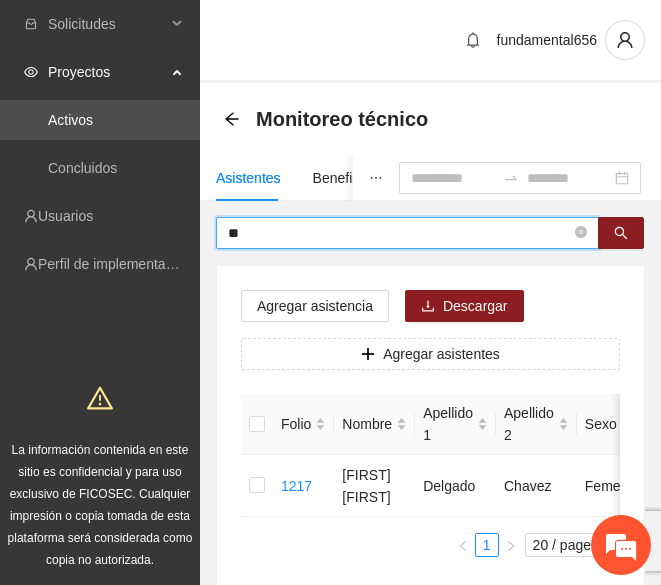 type on "*" 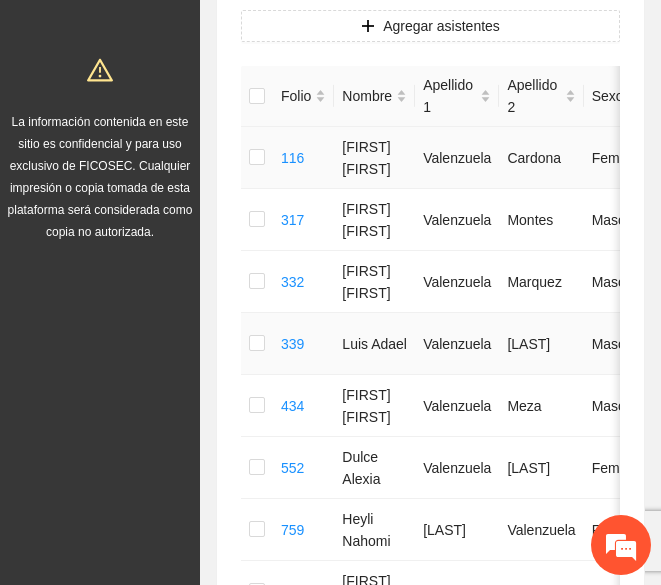 scroll, scrollTop: 329, scrollLeft: 0, axis: vertical 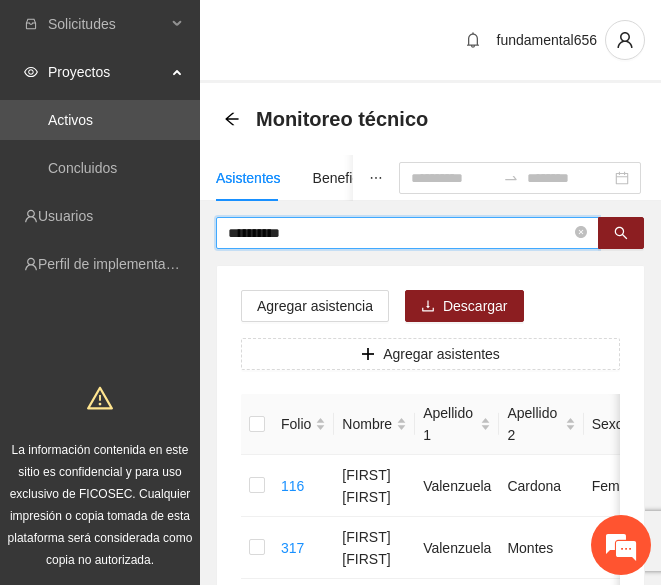 click on "**********" at bounding box center [399, 233] 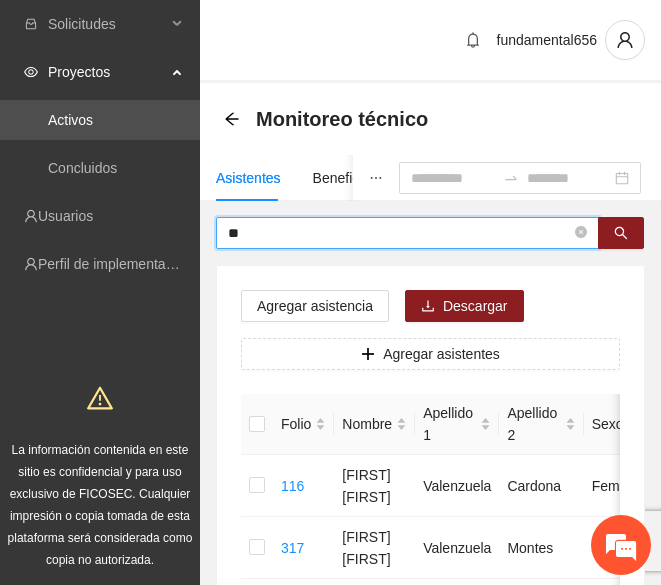 type on "*" 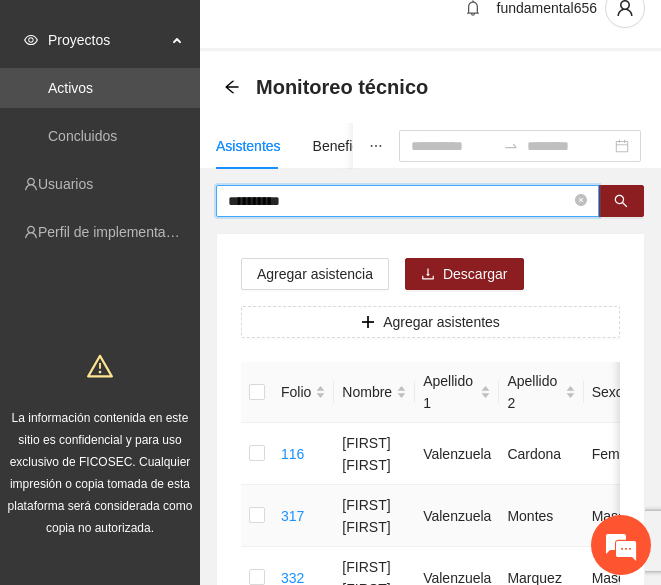 scroll, scrollTop: 0, scrollLeft: 0, axis: both 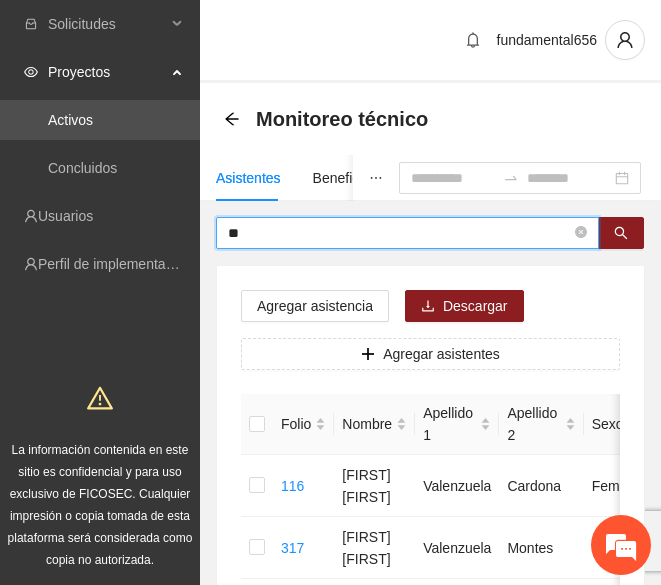 type on "*" 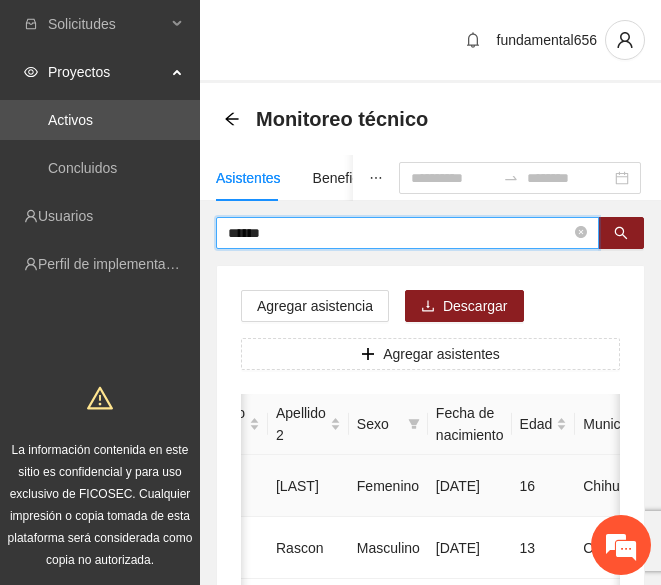 scroll, scrollTop: 0, scrollLeft: 334, axis: horizontal 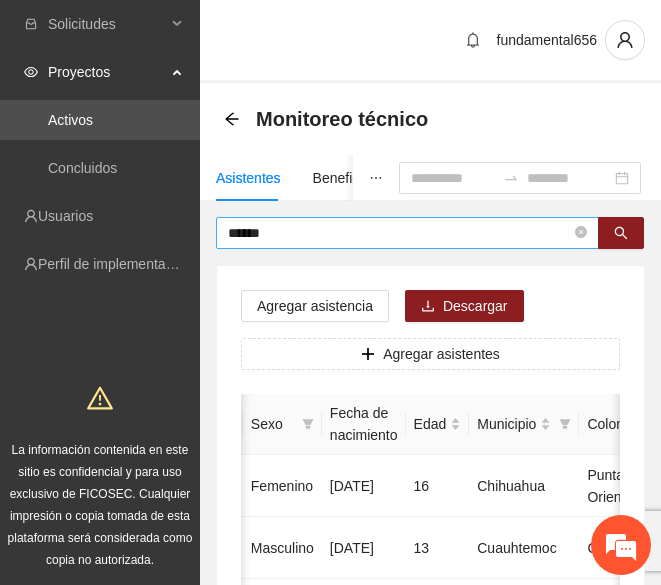 click on "******" at bounding box center [407, 233] 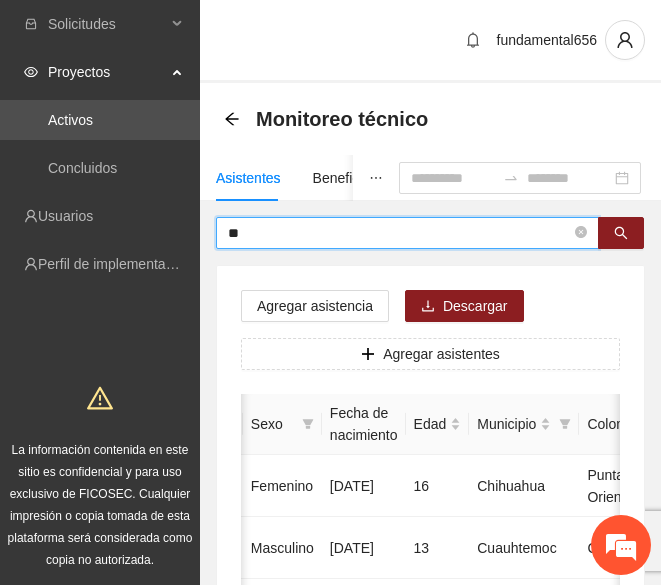 type on "*" 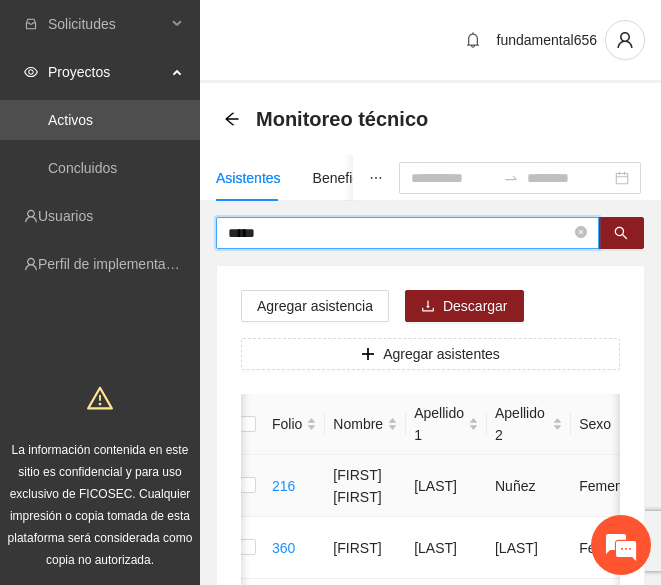 scroll, scrollTop: 0, scrollLeft: 8, axis: horizontal 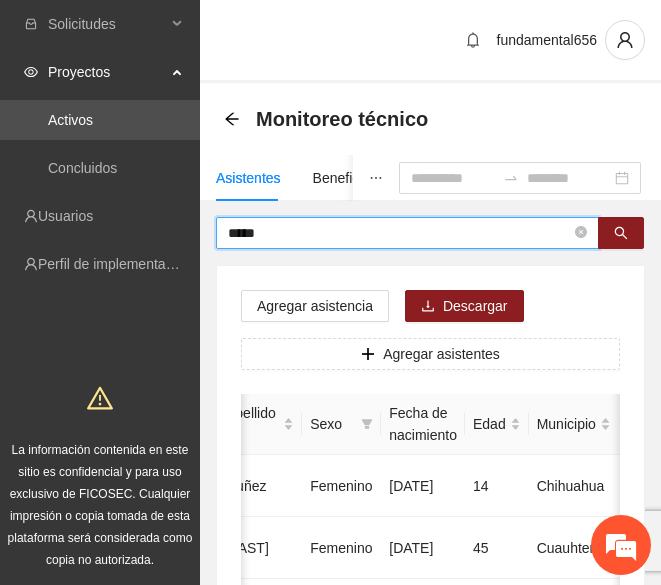 click on "****" at bounding box center [399, 233] 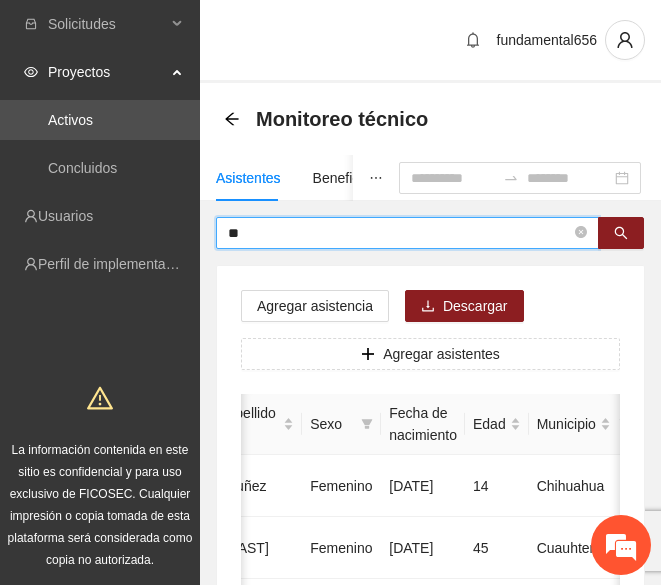 type on "*" 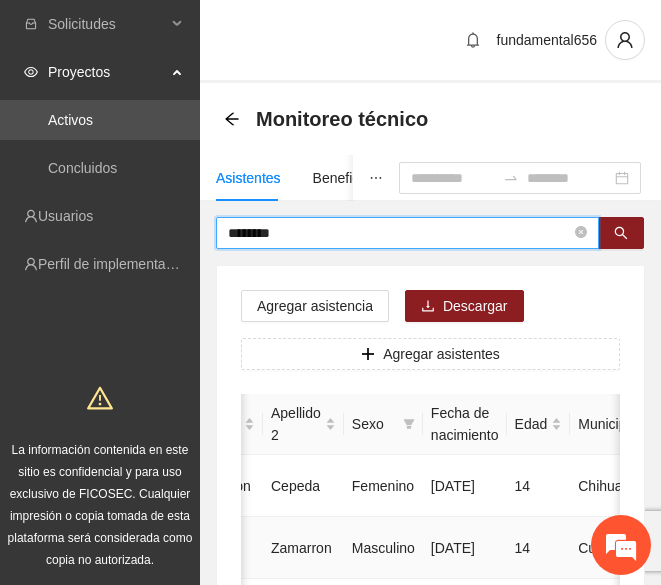 scroll, scrollTop: 0, scrollLeft: 237, axis: horizontal 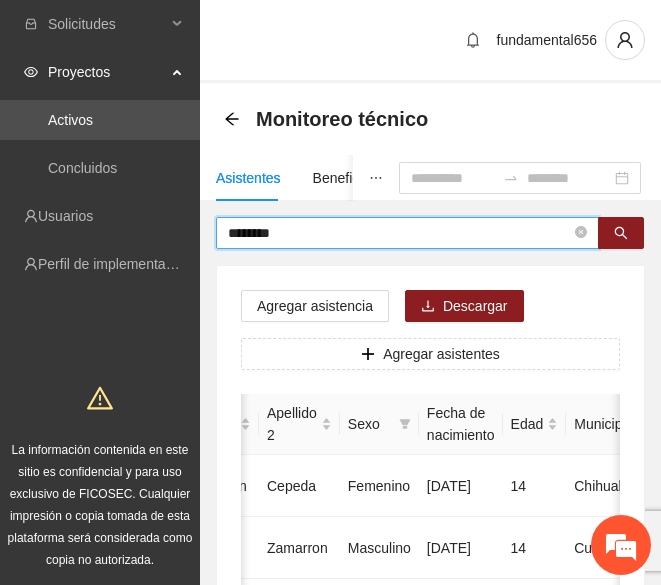 click on "********" at bounding box center [399, 233] 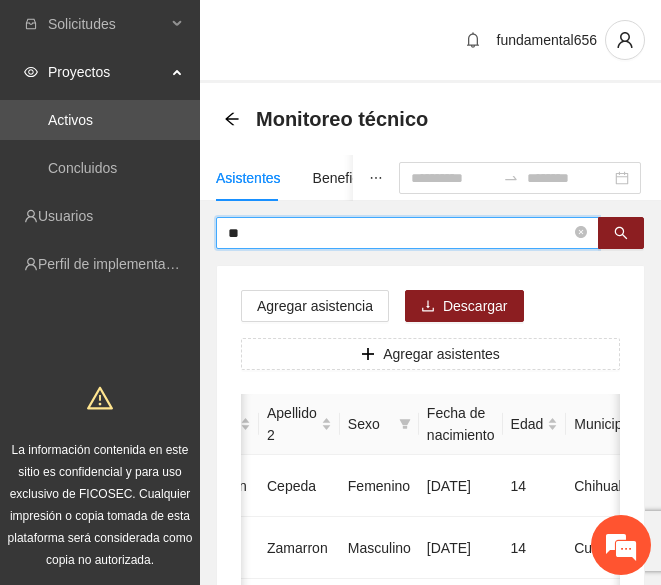type on "*" 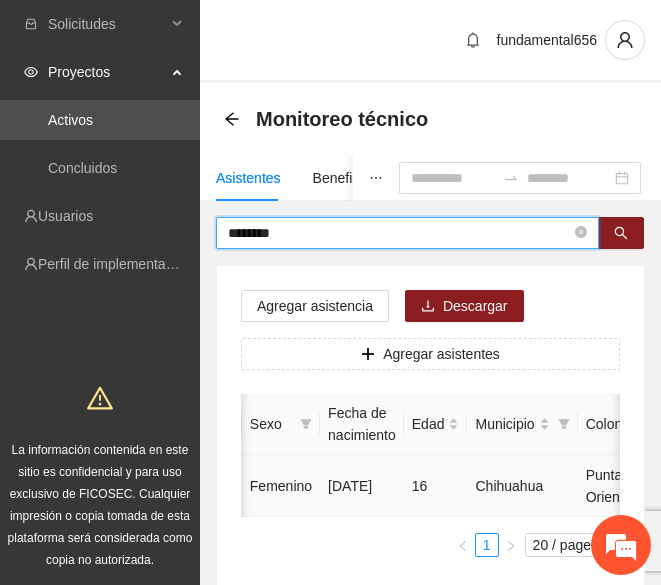scroll, scrollTop: 0, scrollLeft: 337, axis: horizontal 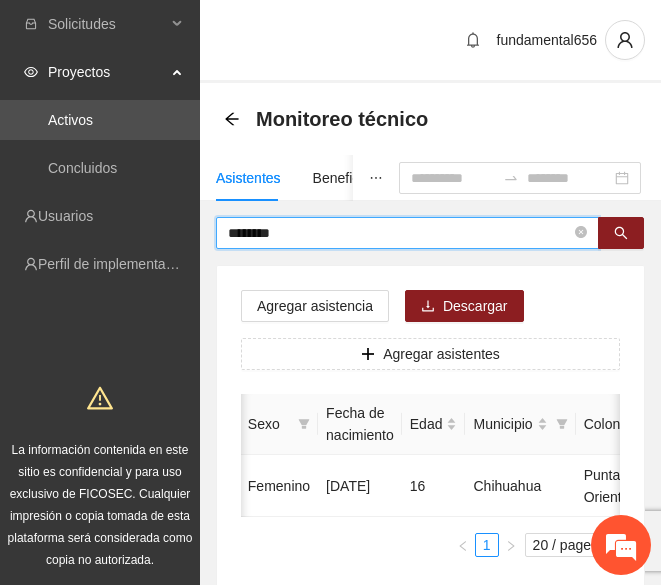 click on "********" at bounding box center (399, 233) 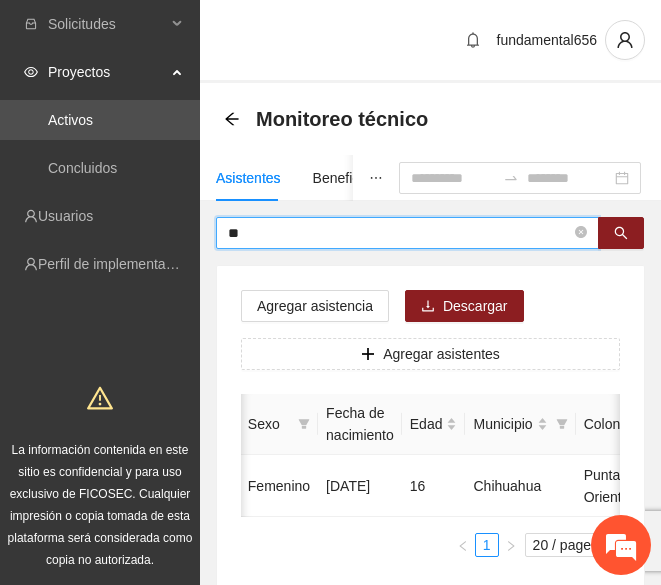 type on "*" 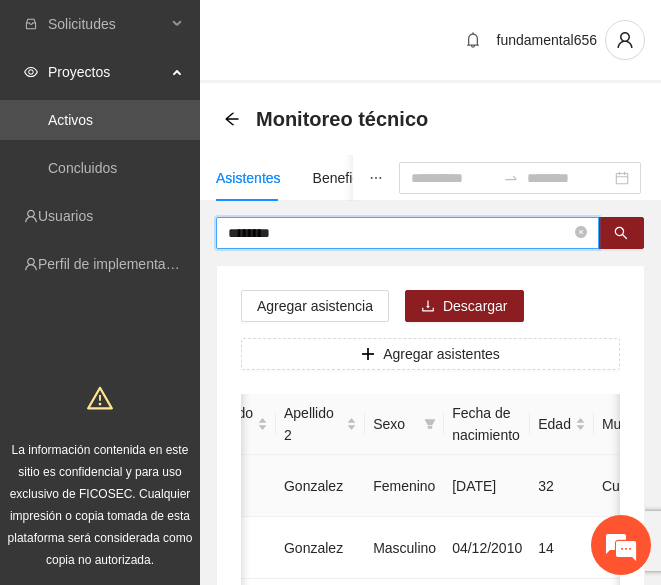 scroll, scrollTop: 0, scrollLeft: 219, axis: horizontal 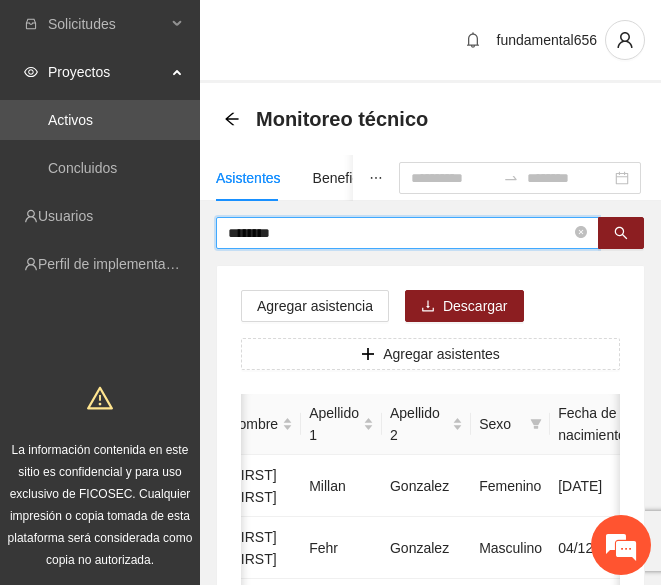 click on "********" at bounding box center [399, 233] 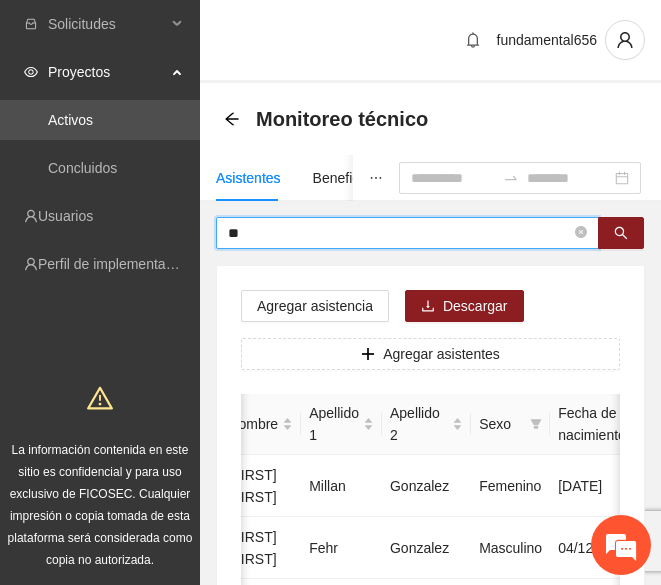 type on "*" 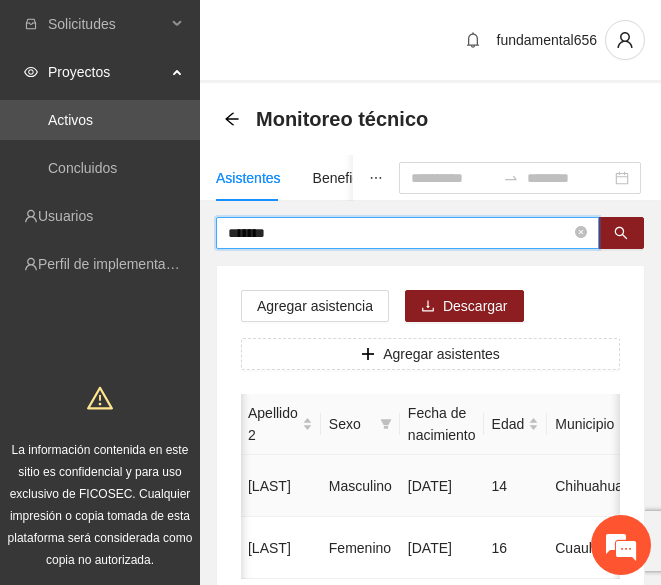 scroll, scrollTop: 0, scrollLeft: 266, axis: horizontal 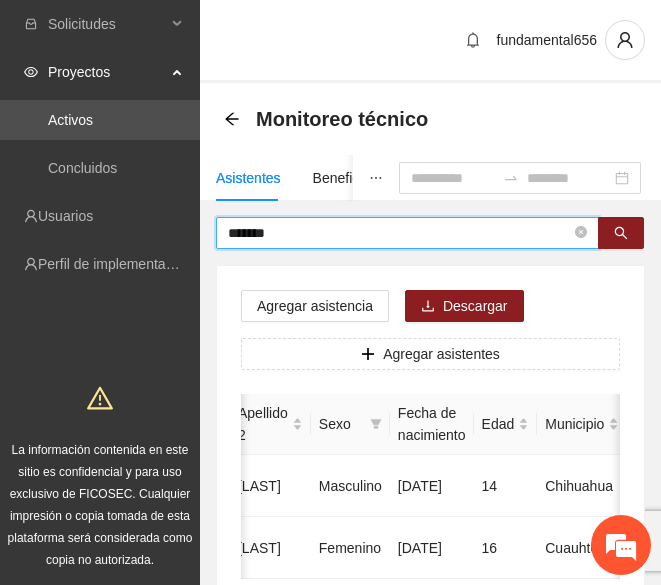 click on "*******" at bounding box center (399, 233) 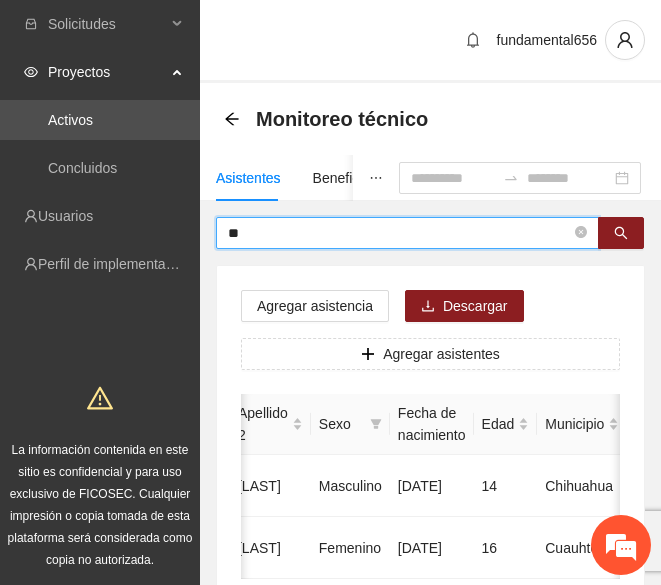 type on "*" 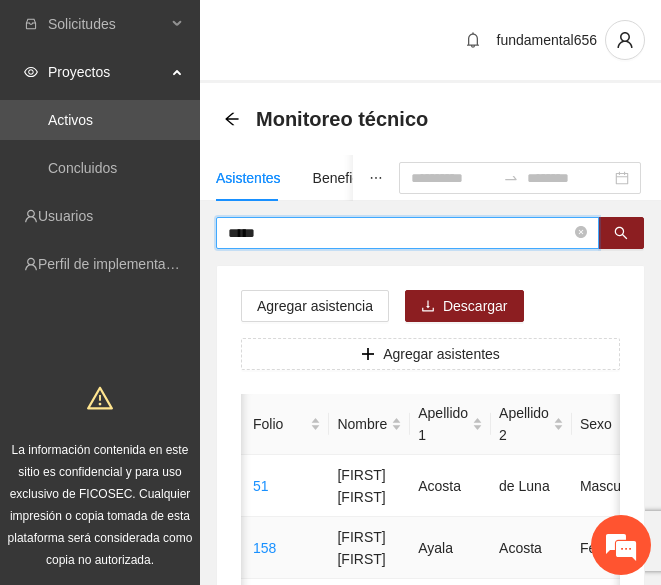 scroll, scrollTop: 0, scrollLeft: 22, axis: horizontal 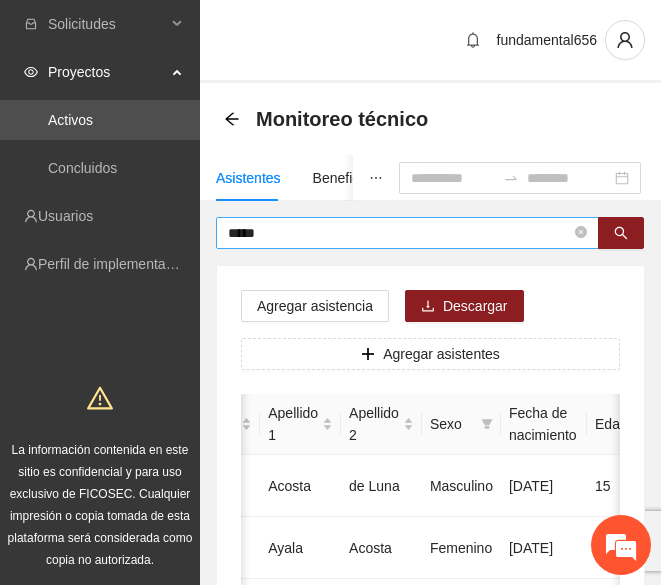 click on "*****" at bounding box center (399, 233) 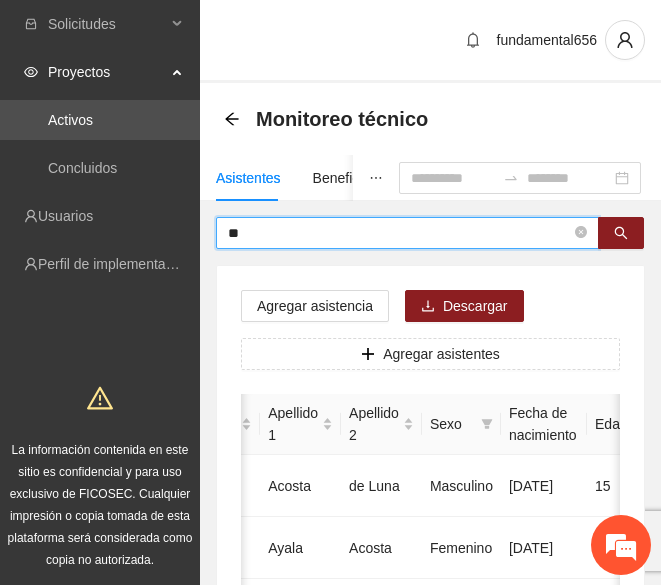 type on "*" 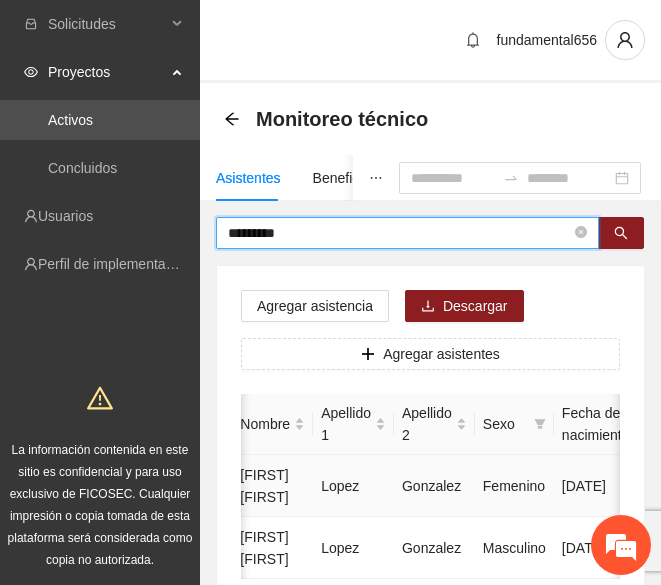 scroll, scrollTop: 0, scrollLeft: 101, axis: horizontal 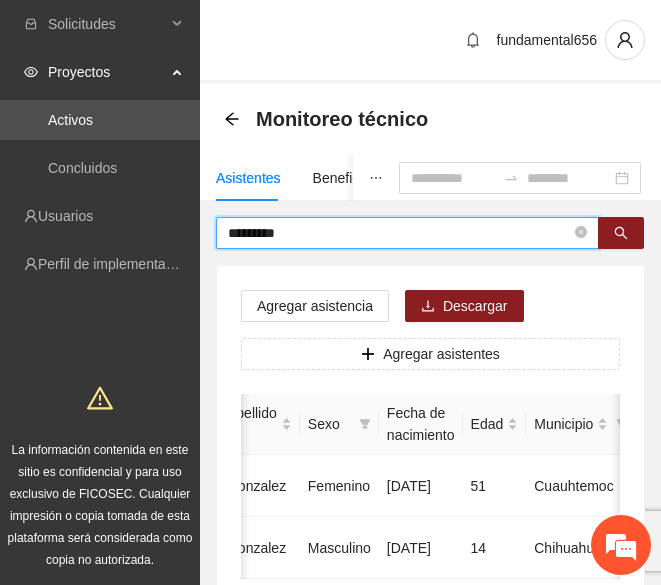 click on "*********" at bounding box center [399, 233] 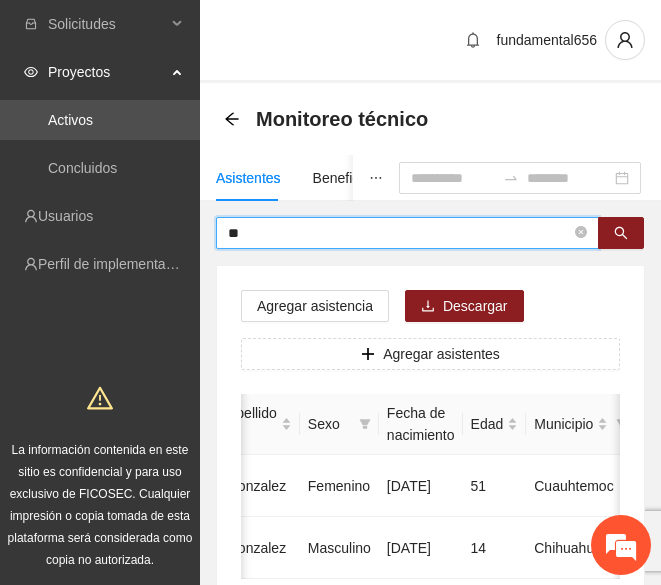 type on "*" 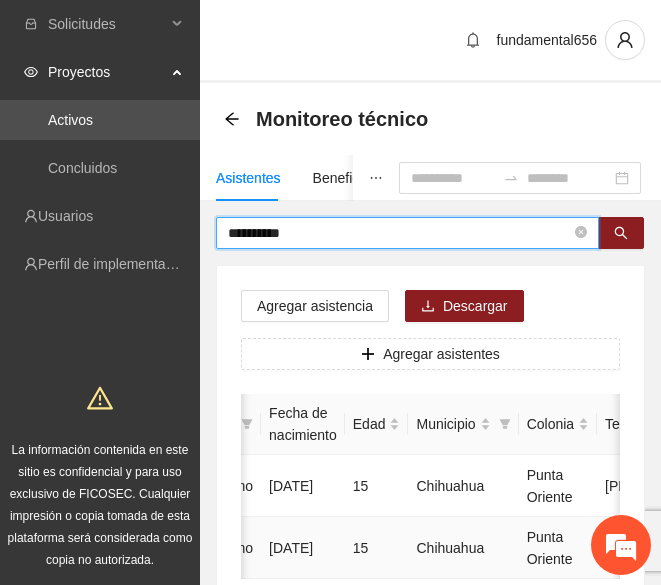 scroll, scrollTop: 0, scrollLeft: 395, axis: horizontal 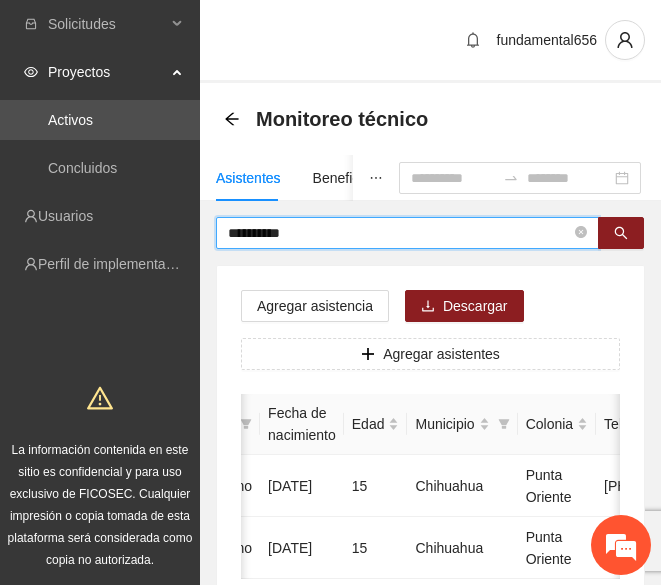 click on "**********" at bounding box center (399, 233) 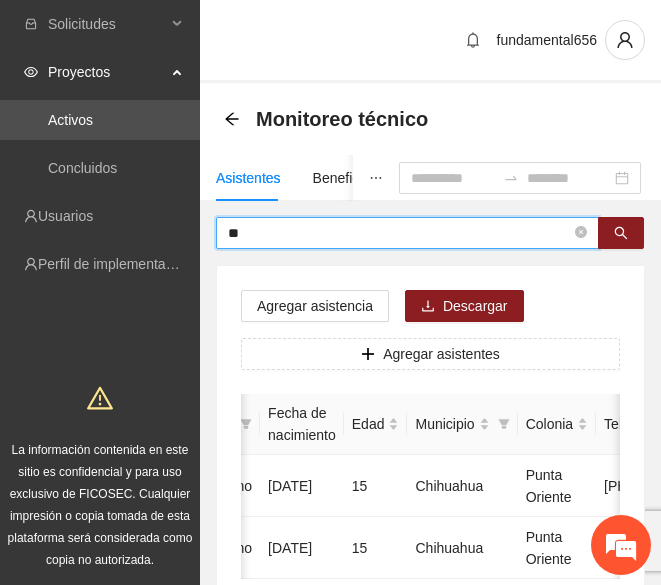type on "*" 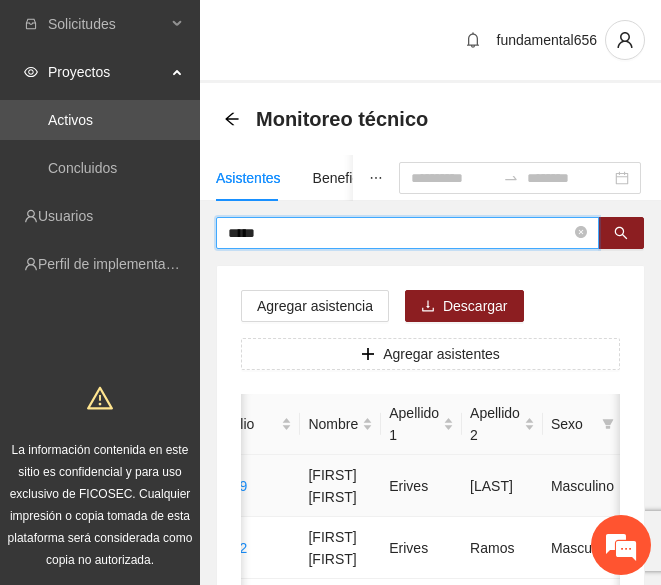 scroll, scrollTop: 0, scrollLeft: 28, axis: horizontal 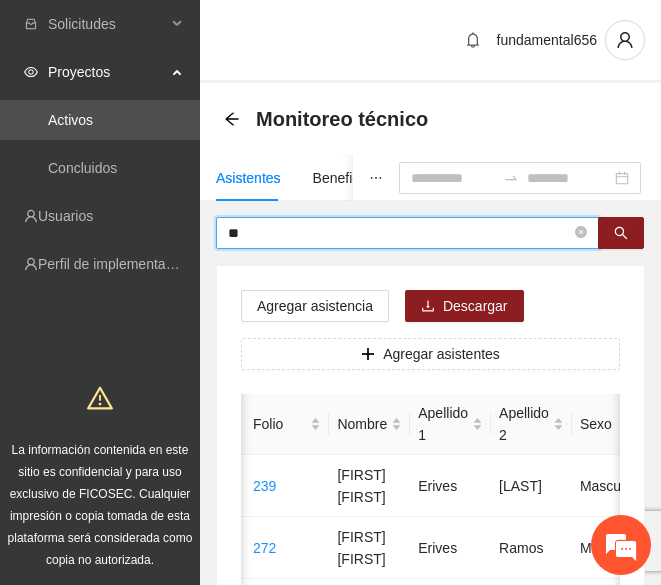 type on "*" 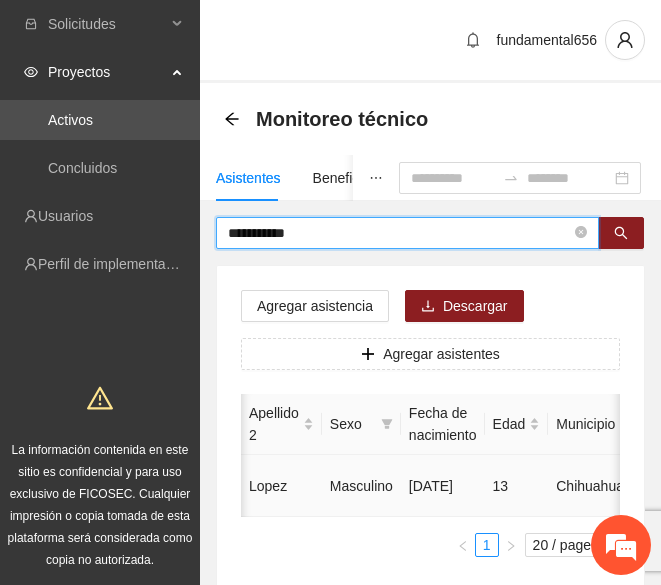 scroll, scrollTop: 0, scrollLeft: 256, axis: horizontal 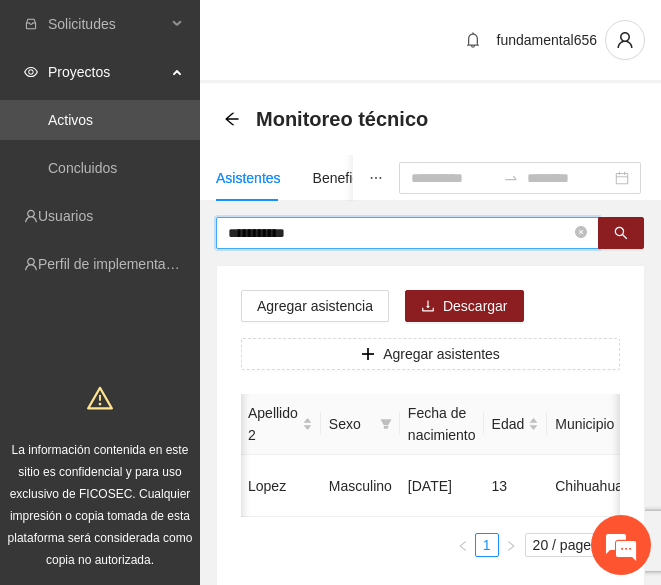 click on "**********" at bounding box center (399, 233) 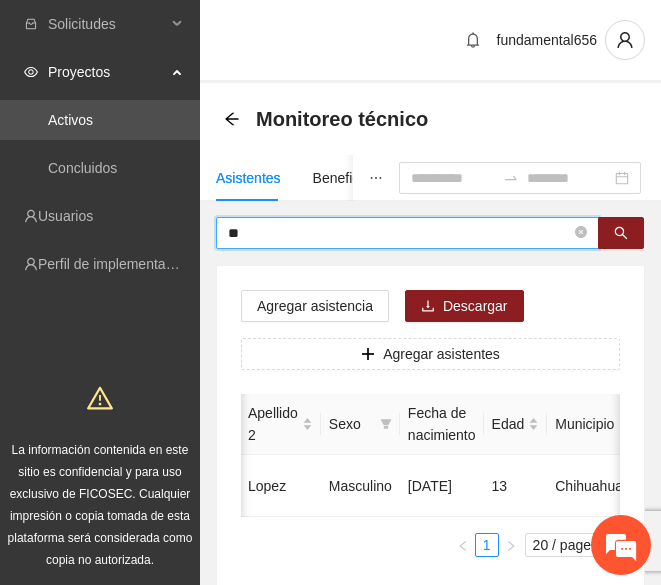 type on "*" 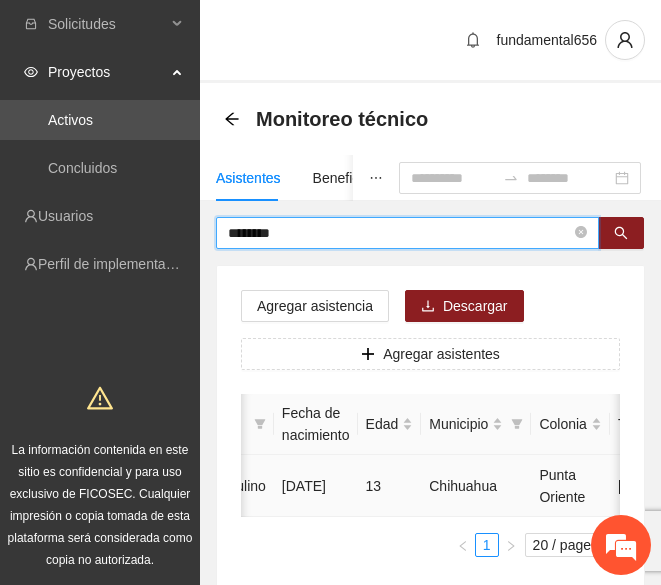 scroll, scrollTop: 0, scrollLeft: 383, axis: horizontal 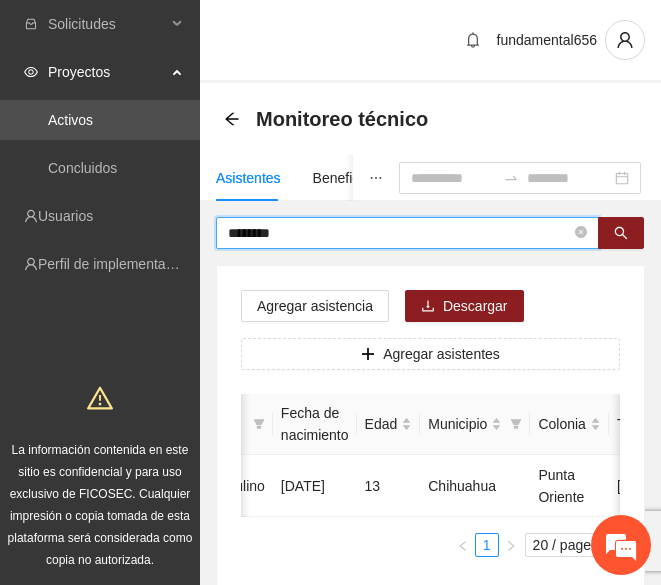 click on "********" at bounding box center [399, 233] 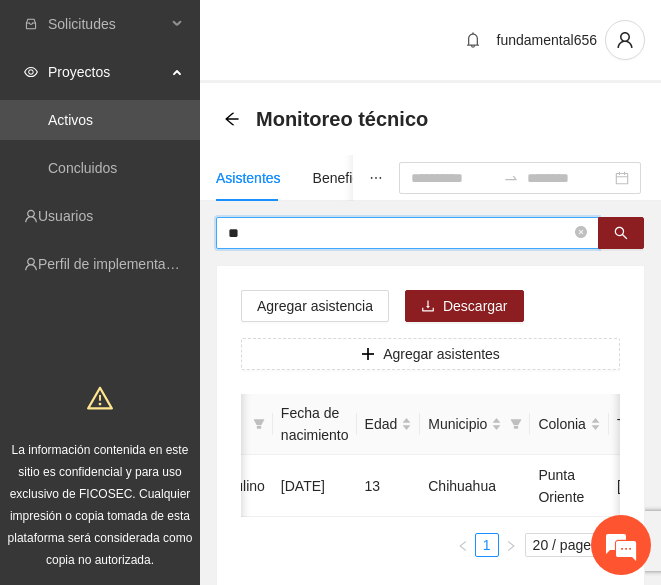 type on "*" 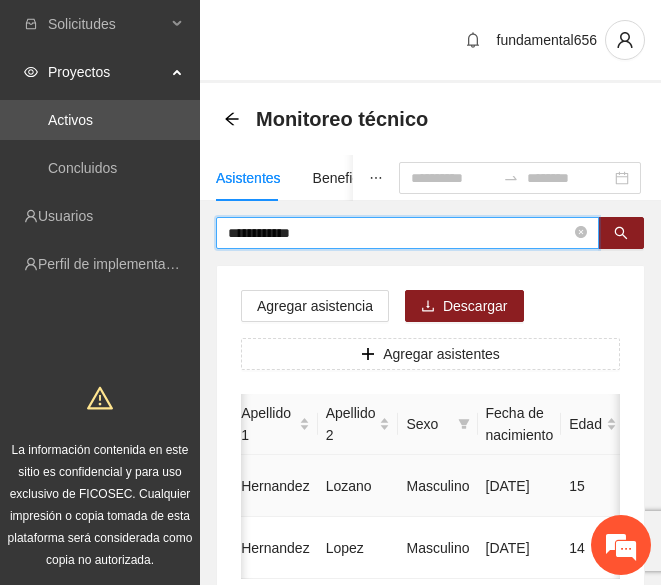 scroll, scrollTop: 0, scrollLeft: 80, axis: horizontal 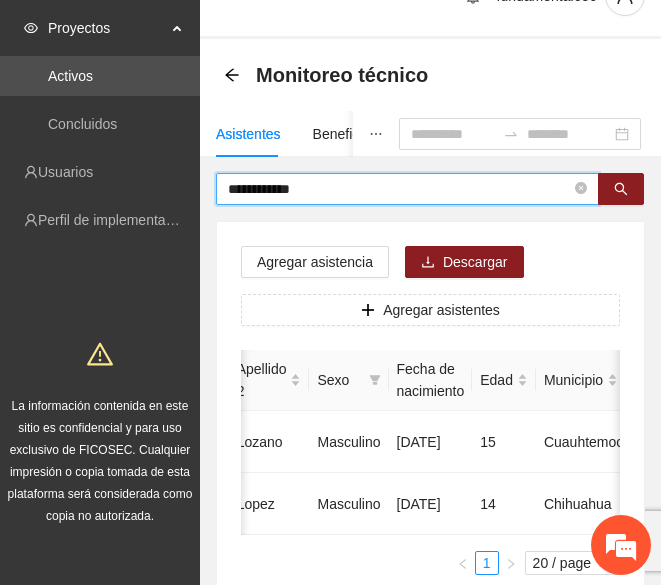 click on "**********" at bounding box center (399, 189) 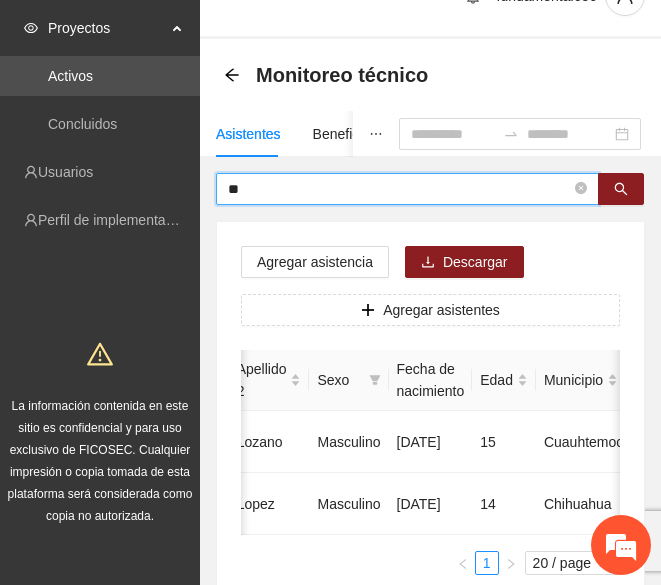 type on "*" 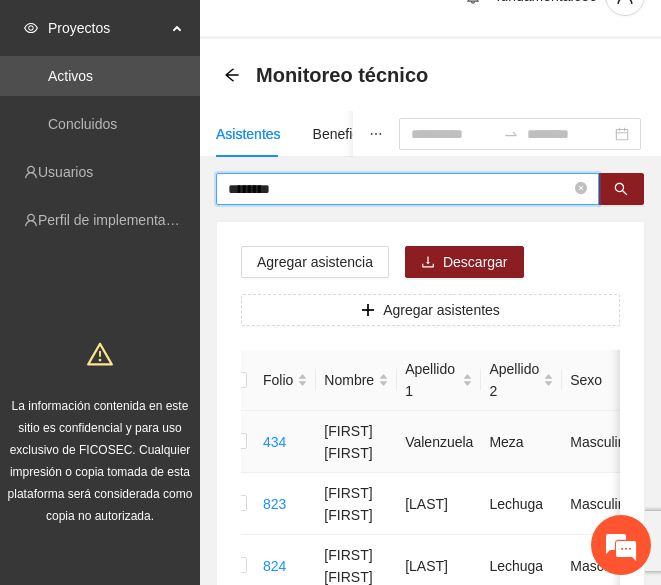 scroll, scrollTop: 0, scrollLeft: 0, axis: both 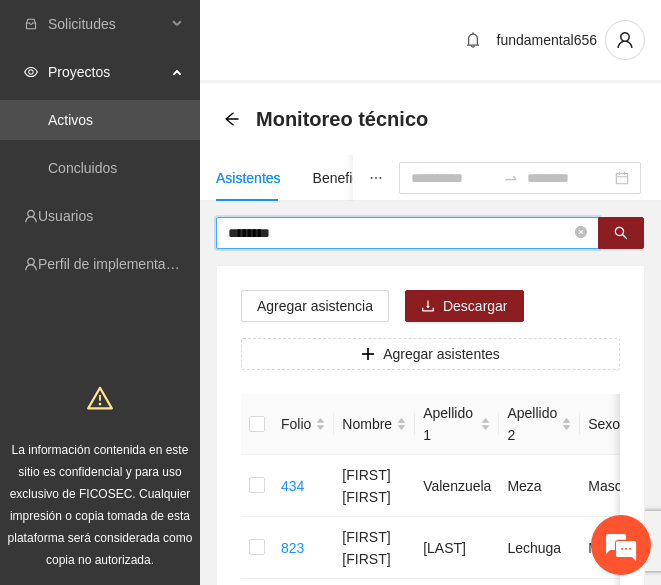 click on "*******" at bounding box center [399, 233] 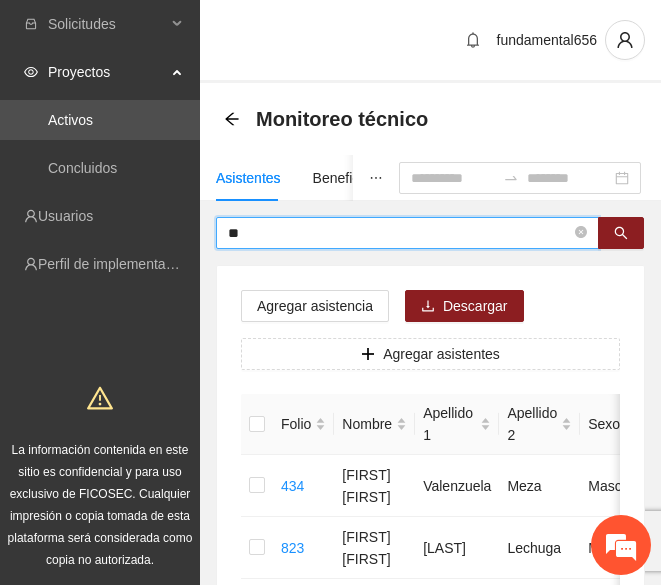 type on "*" 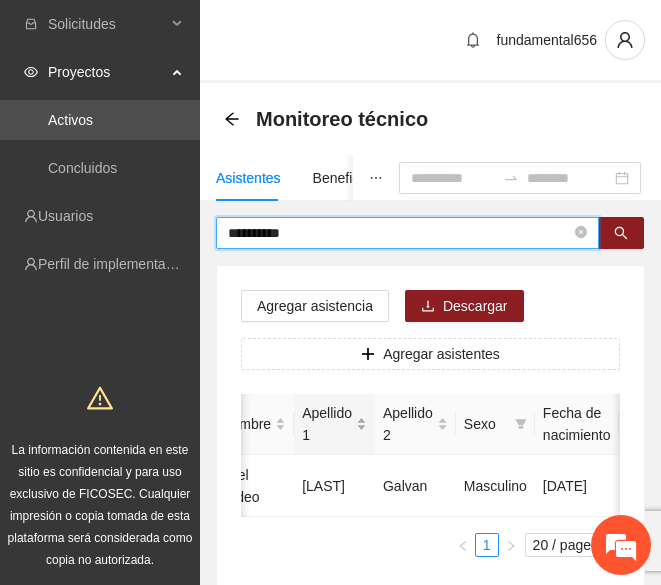 scroll, scrollTop: 0, scrollLeft: 123, axis: horizontal 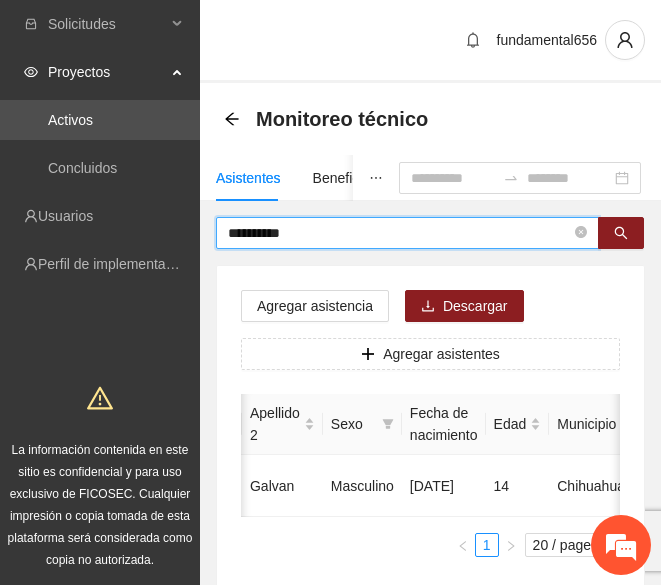 click on "**********" at bounding box center (399, 233) 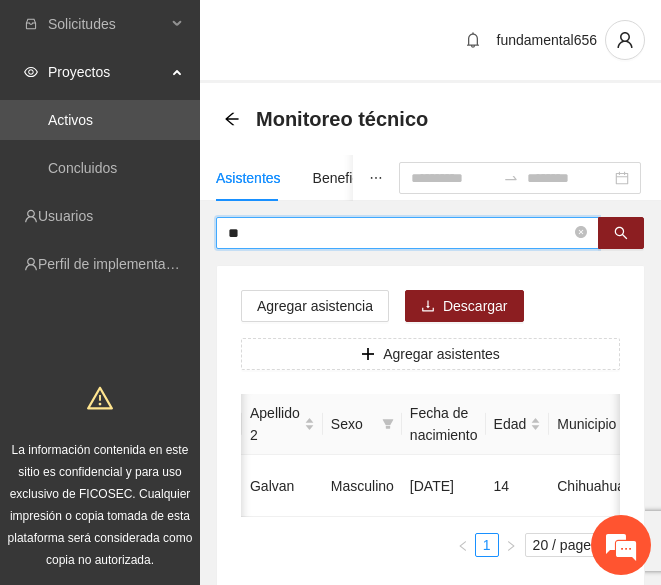 type on "*" 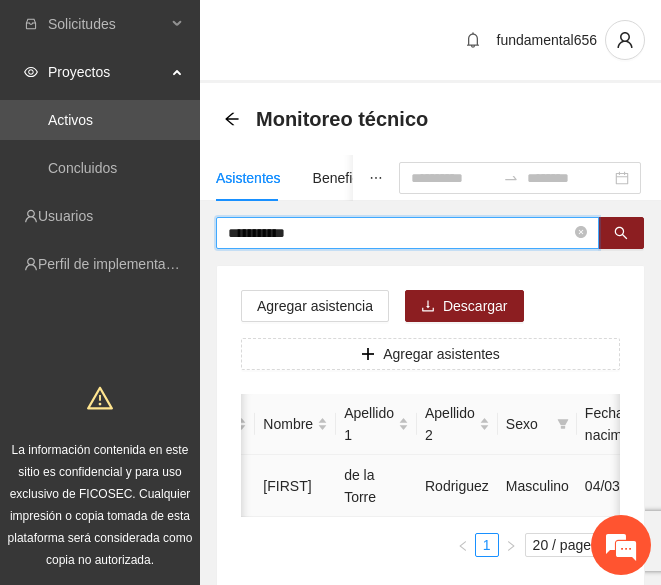 scroll, scrollTop: 0, scrollLeft: 78, axis: horizontal 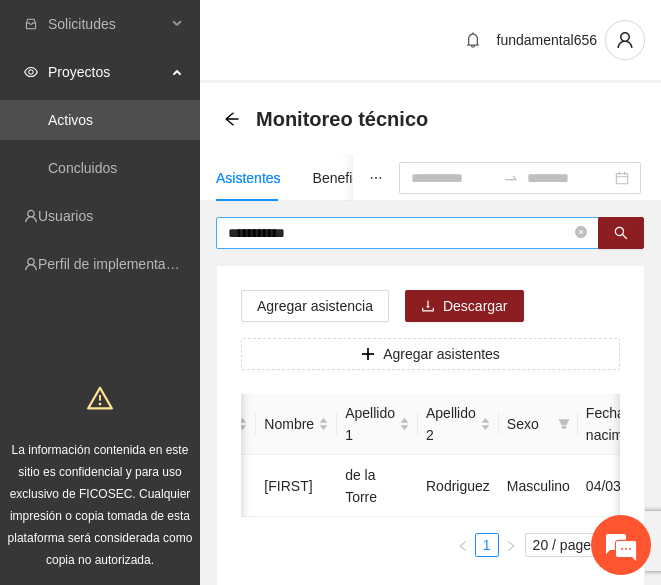 click on "**********" at bounding box center [407, 233] 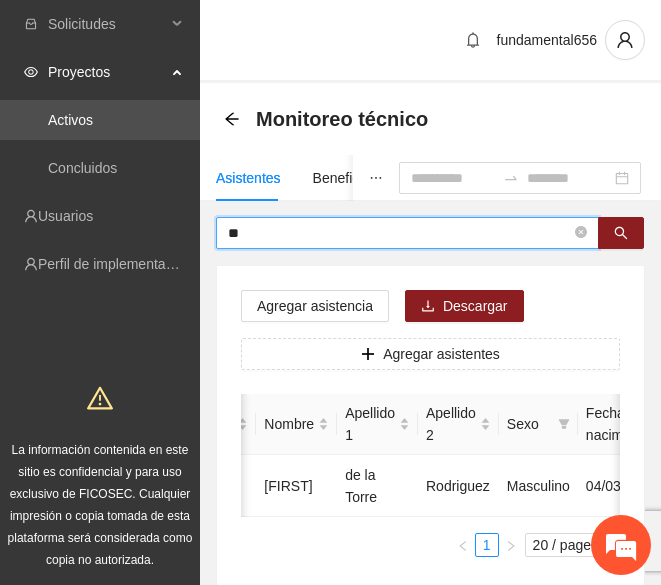 type on "*" 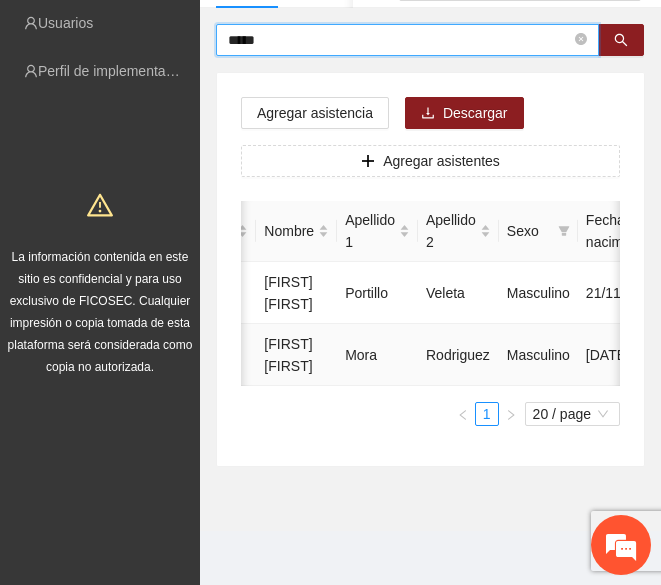 scroll, scrollTop: 0, scrollLeft: 0, axis: both 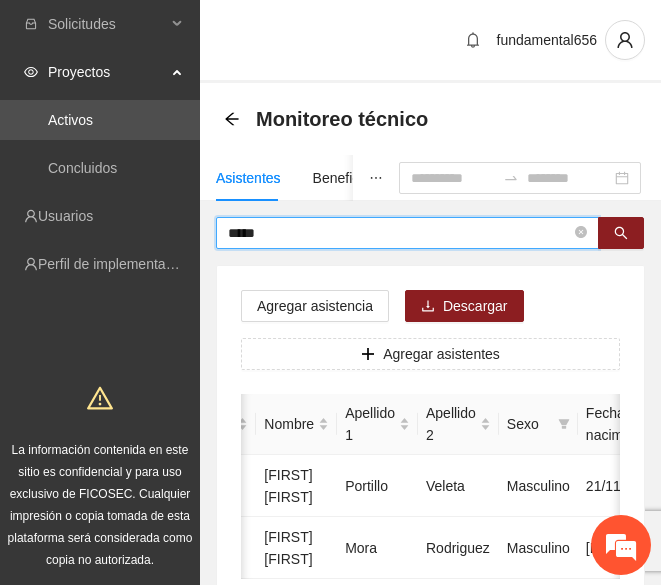 click on "*****" at bounding box center (399, 233) 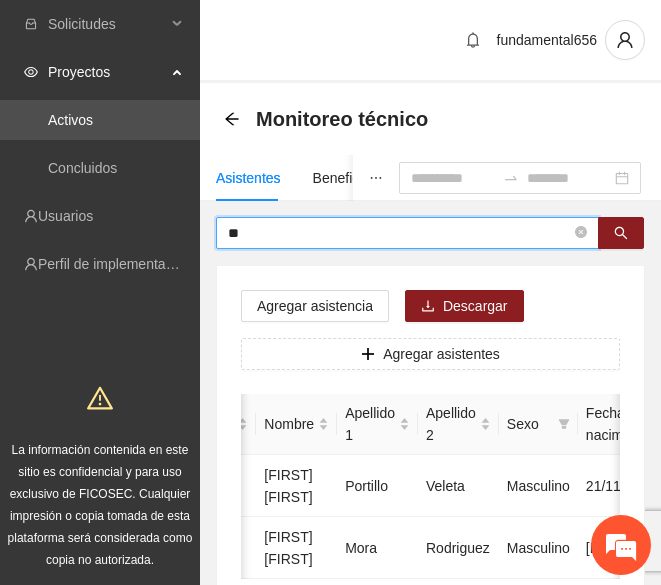 type on "*" 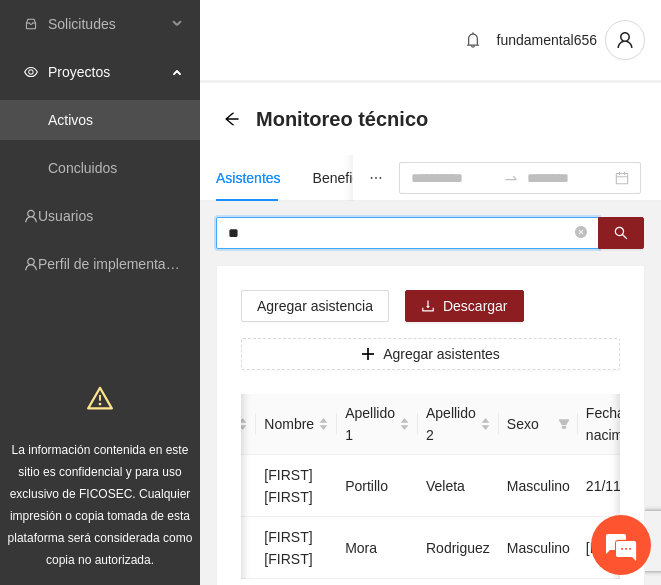 type on "*" 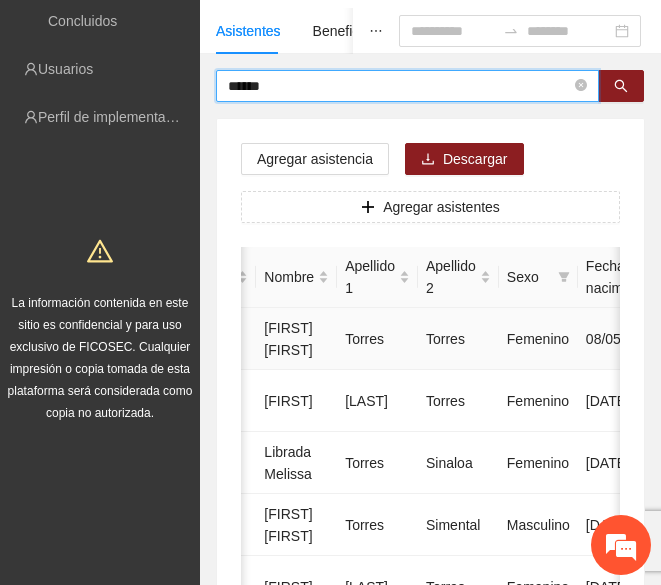 scroll, scrollTop: 0, scrollLeft: 0, axis: both 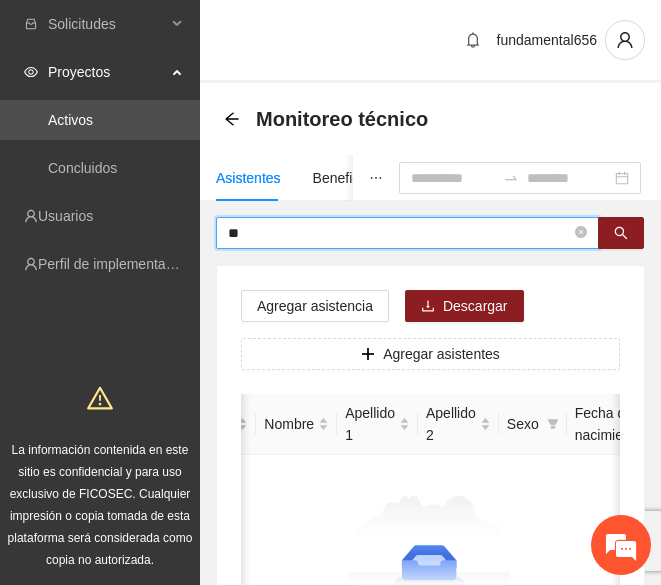 type on "*" 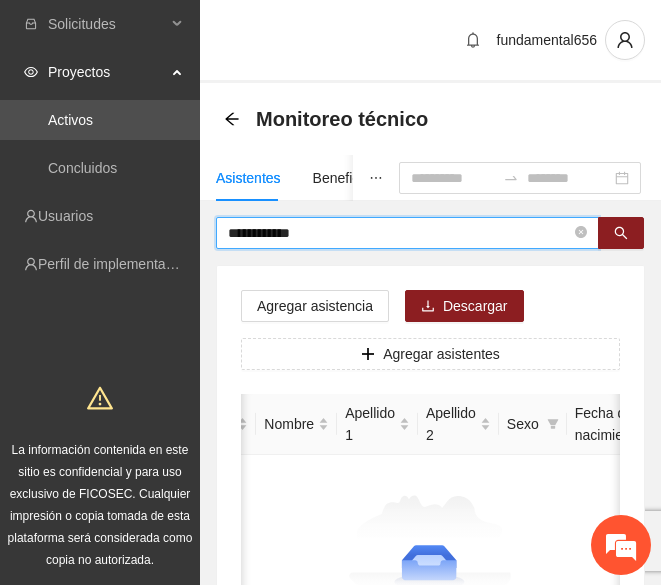type on "**********" 